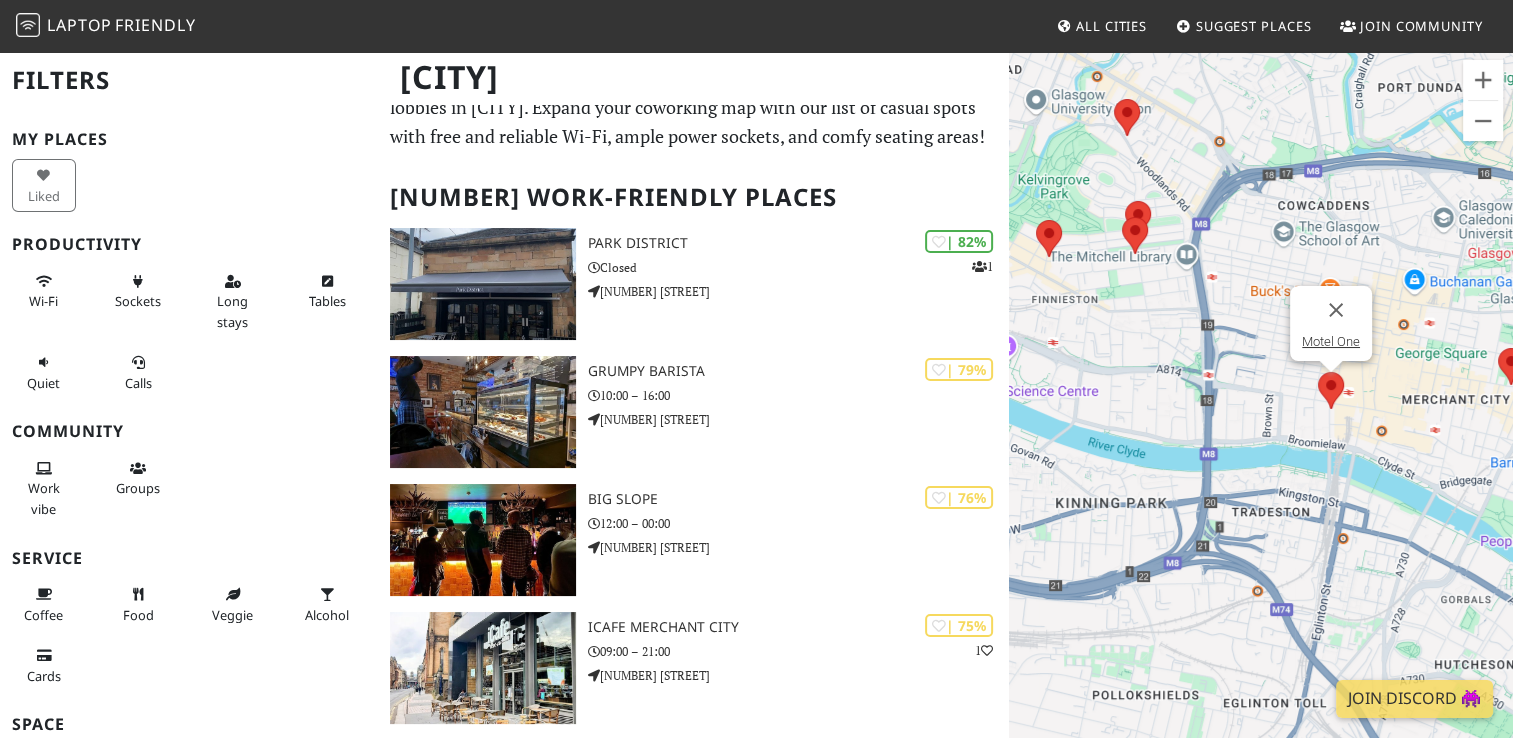 scroll, scrollTop: 0, scrollLeft: 0, axis: both 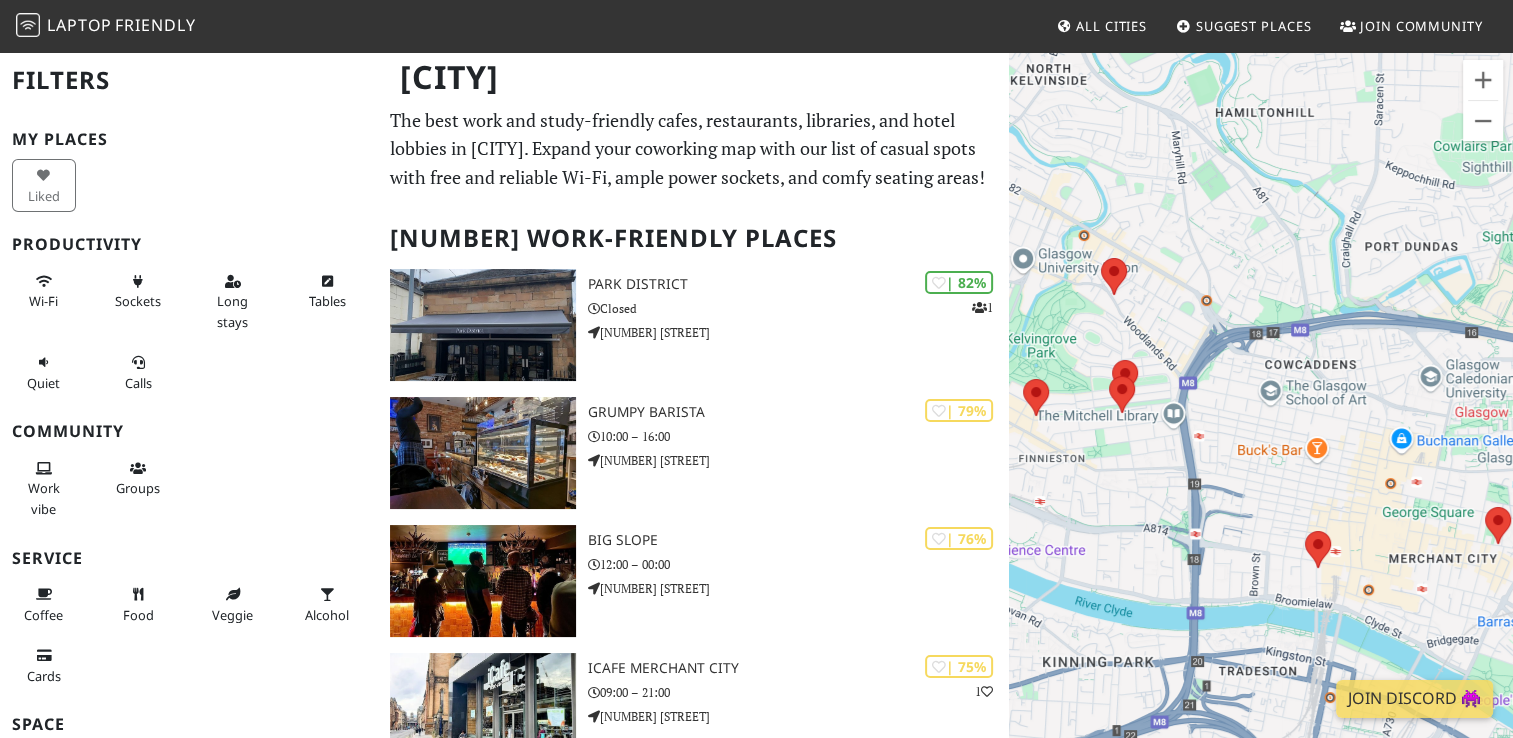 drag, startPoint x: 1208, startPoint y: 454, endPoint x: 1315, endPoint y: 120, distance: 350.72067 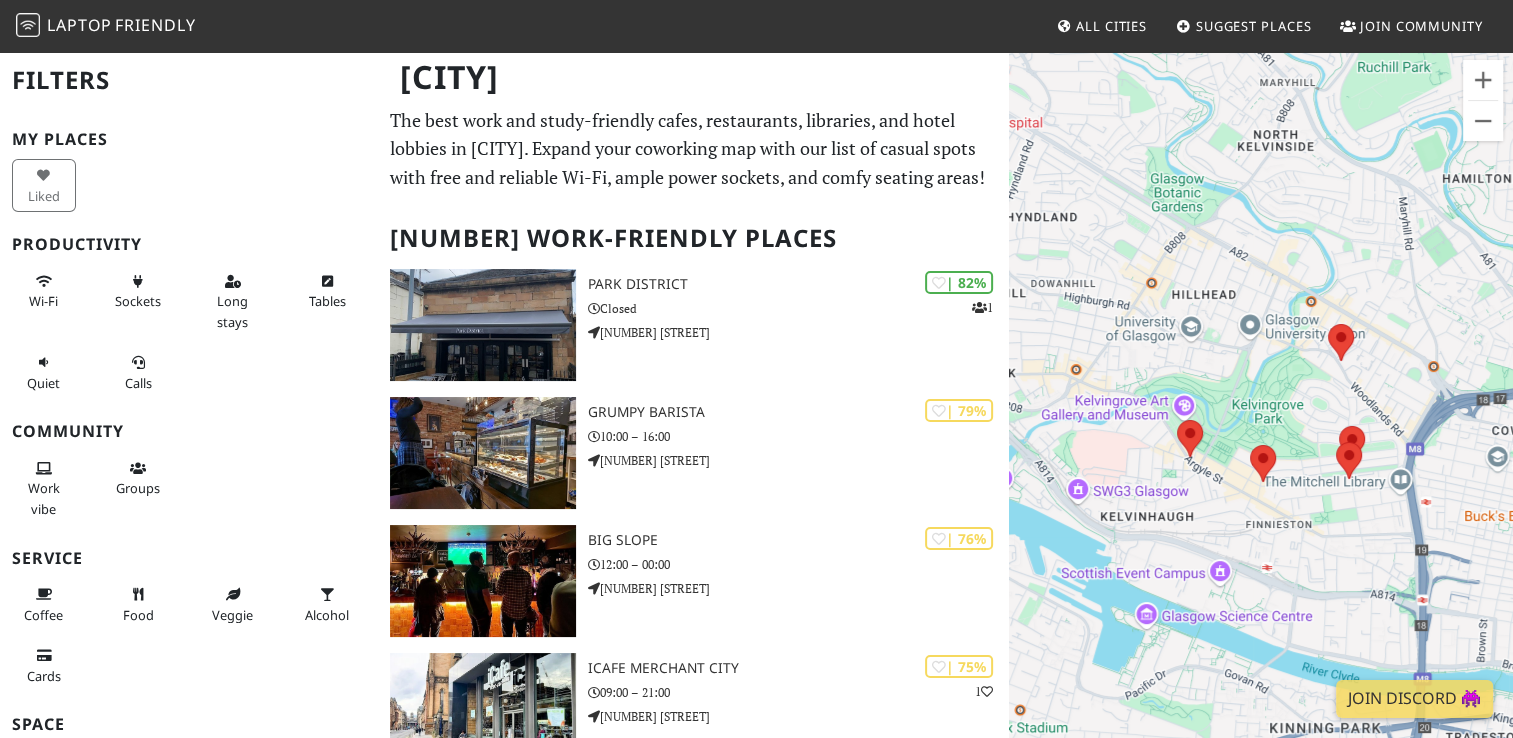 drag, startPoint x: 1134, startPoint y: 322, endPoint x: 1318, endPoint y: 474, distance: 238.66295 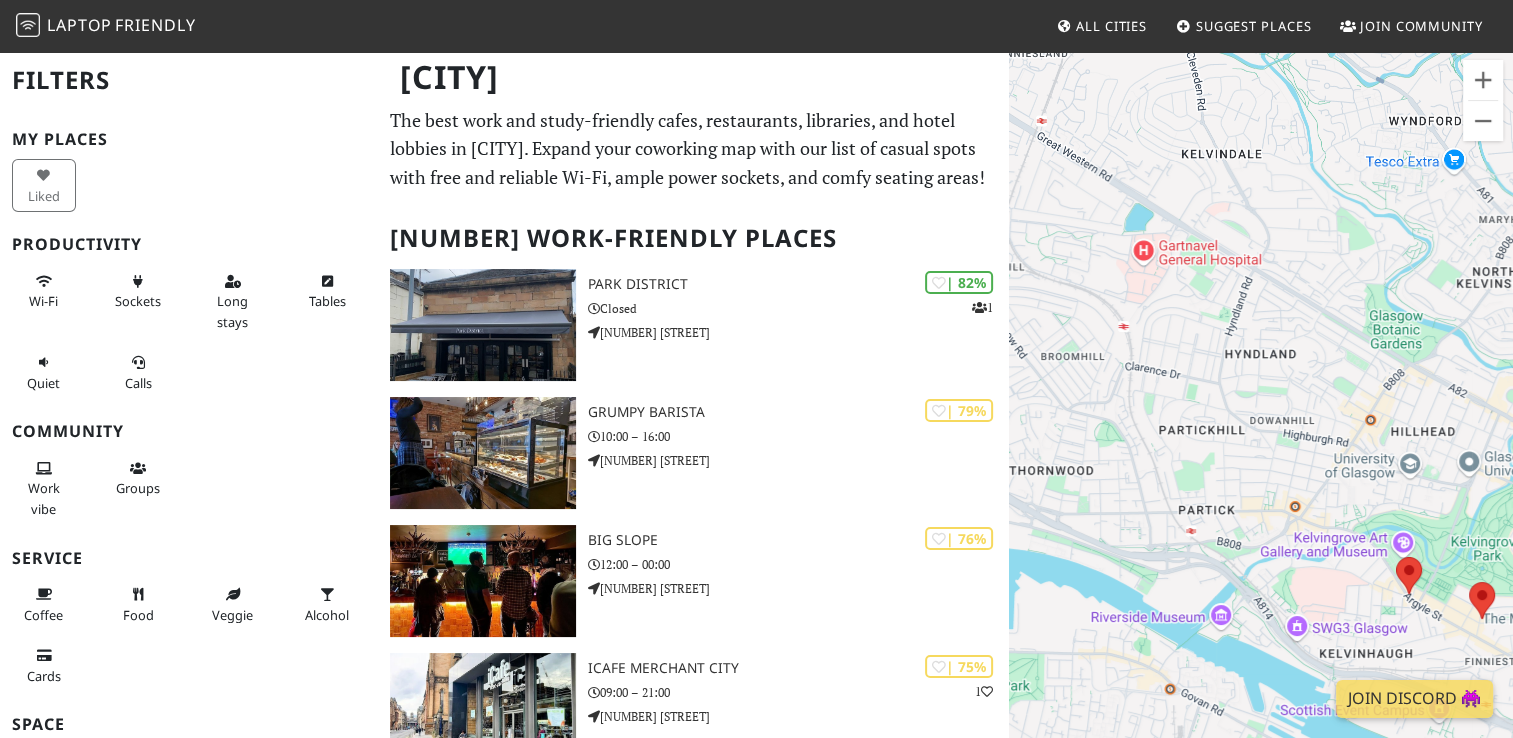drag, startPoint x: 1116, startPoint y: 256, endPoint x: 1339, endPoint y: 395, distance: 262.77368 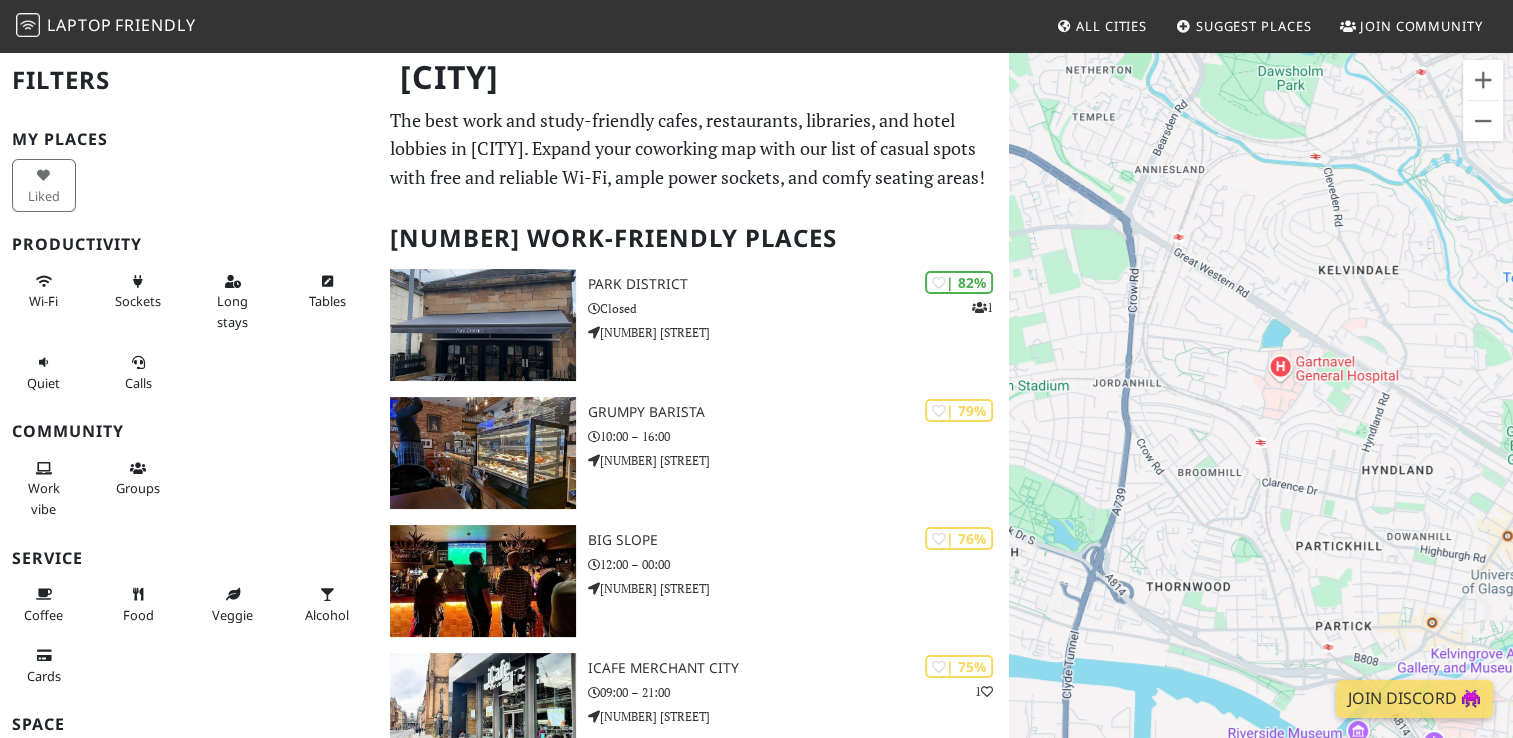 drag, startPoint x: 1213, startPoint y: 308, endPoint x: 1353, endPoint y: 427, distance: 183.74167 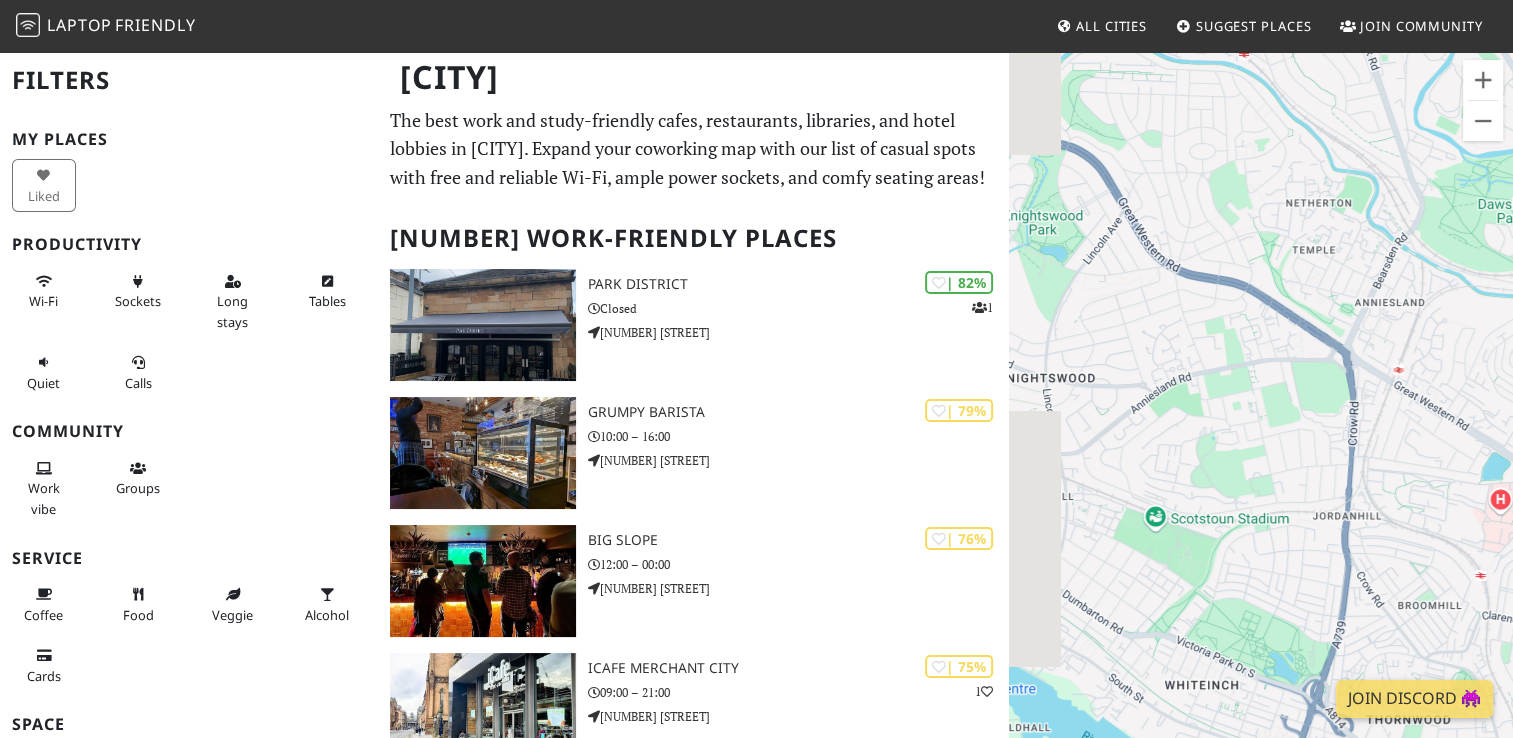 drag, startPoint x: 1180, startPoint y: 319, endPoint x: 1404, endPoint y: 460, distance: 264.68283 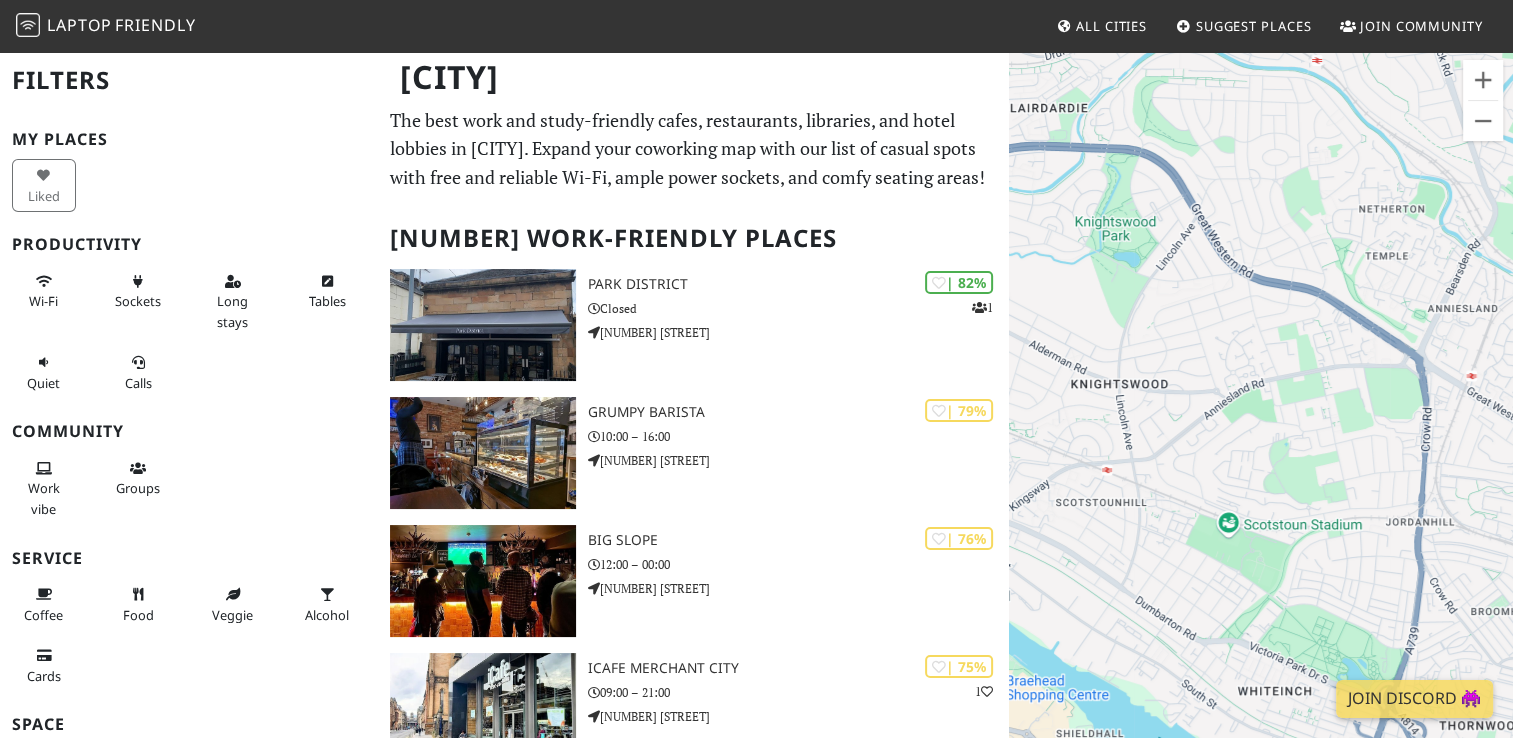 drag, startPoint x: 1183, startPoint y: 384, endPoint x: 1249, endPoint y: 390, distance: 66.27216 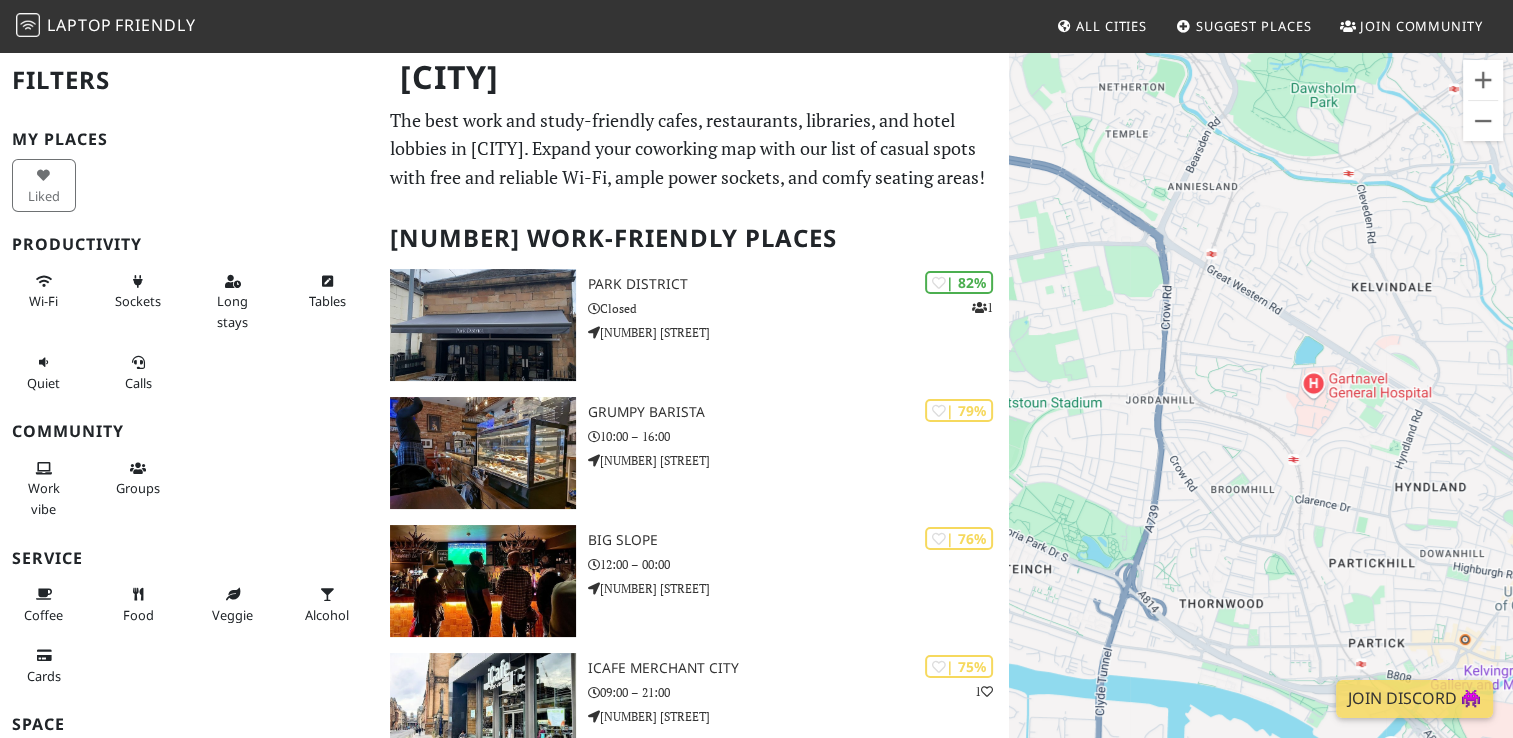 drag, startPoint x: 1400, startPoint y: 481, endPoint x: 1103, endPoint y: 340, distance: 328.77045 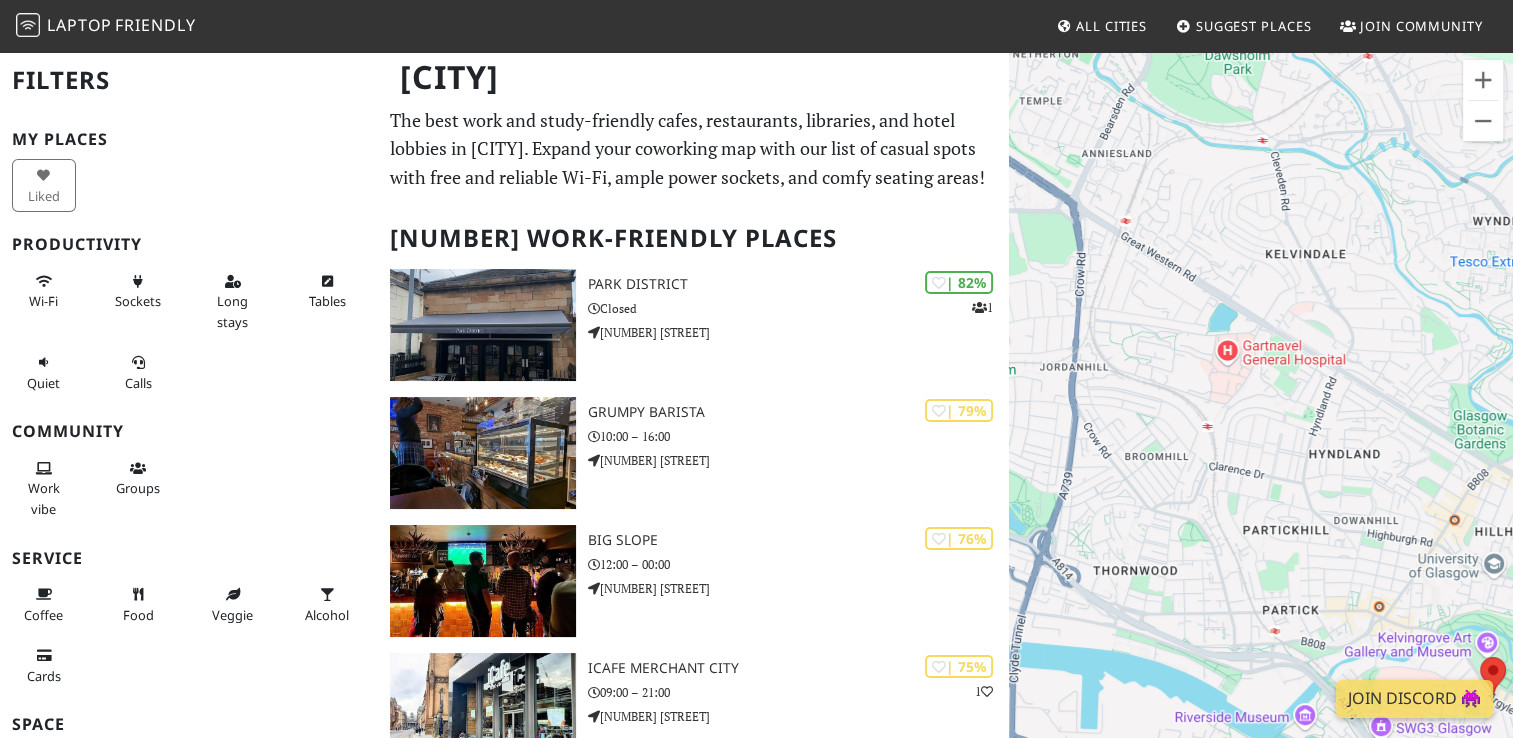 drag, startPoint x: 1293, startPoint y: 435, endPoint x: 1152, endPoint y: 410, distance: 143.19916 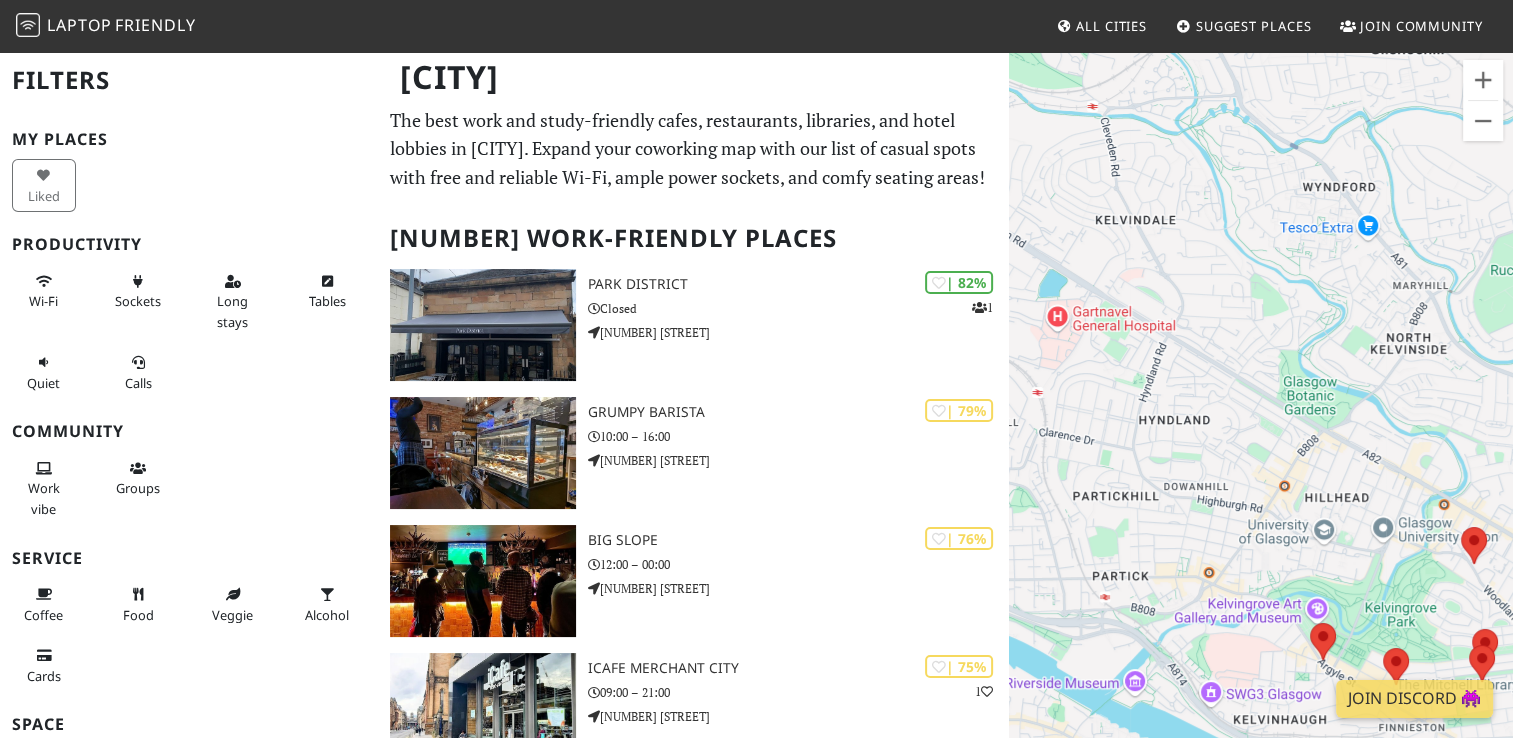 drag, startPoint x: 1322, startPoint y: 461, endPoint x: 1230, endPoint y: 430, distance: 97.082436 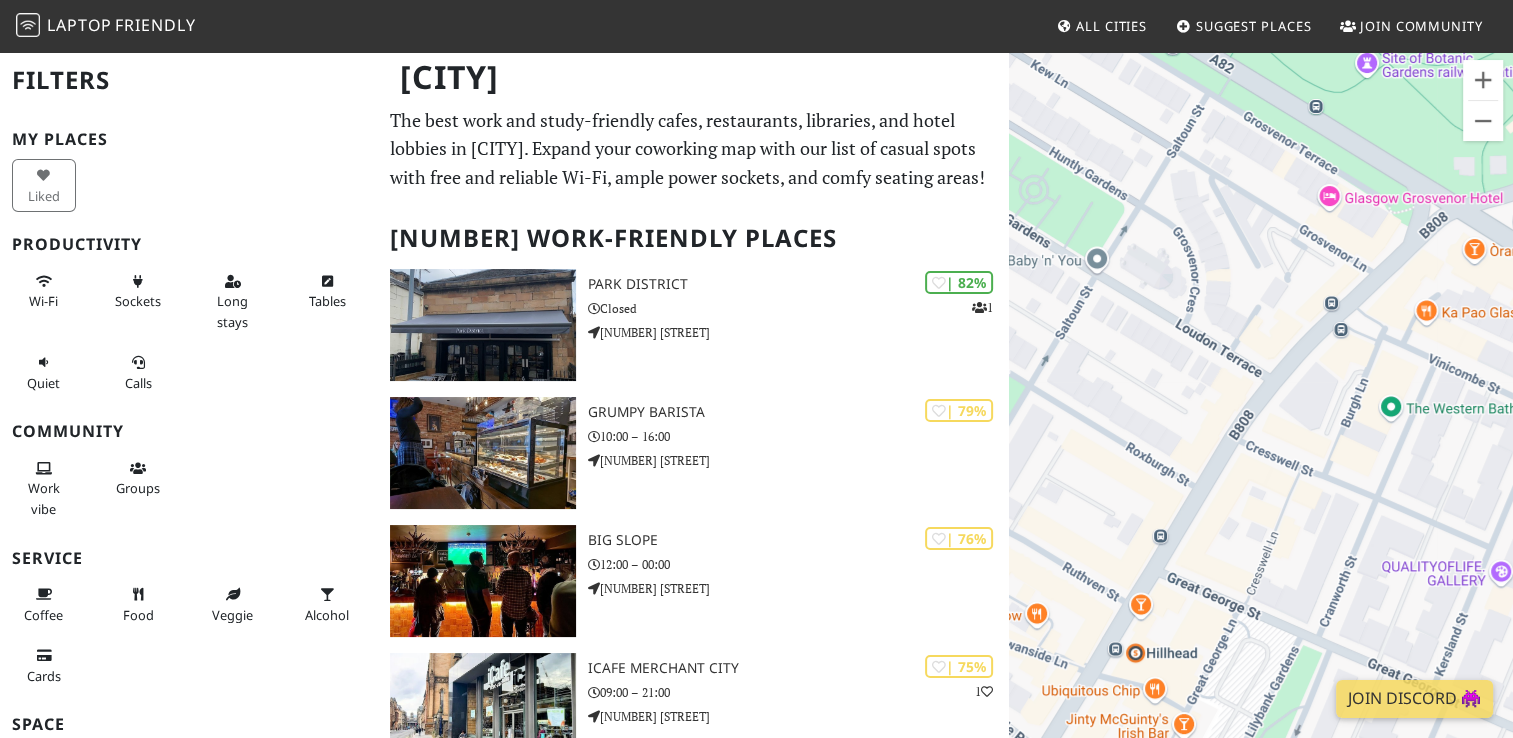 drag, startPoint x: 1380, startPoint y: 343, endPoint x: 1209, endPoint y: 402, distance: 180.89223 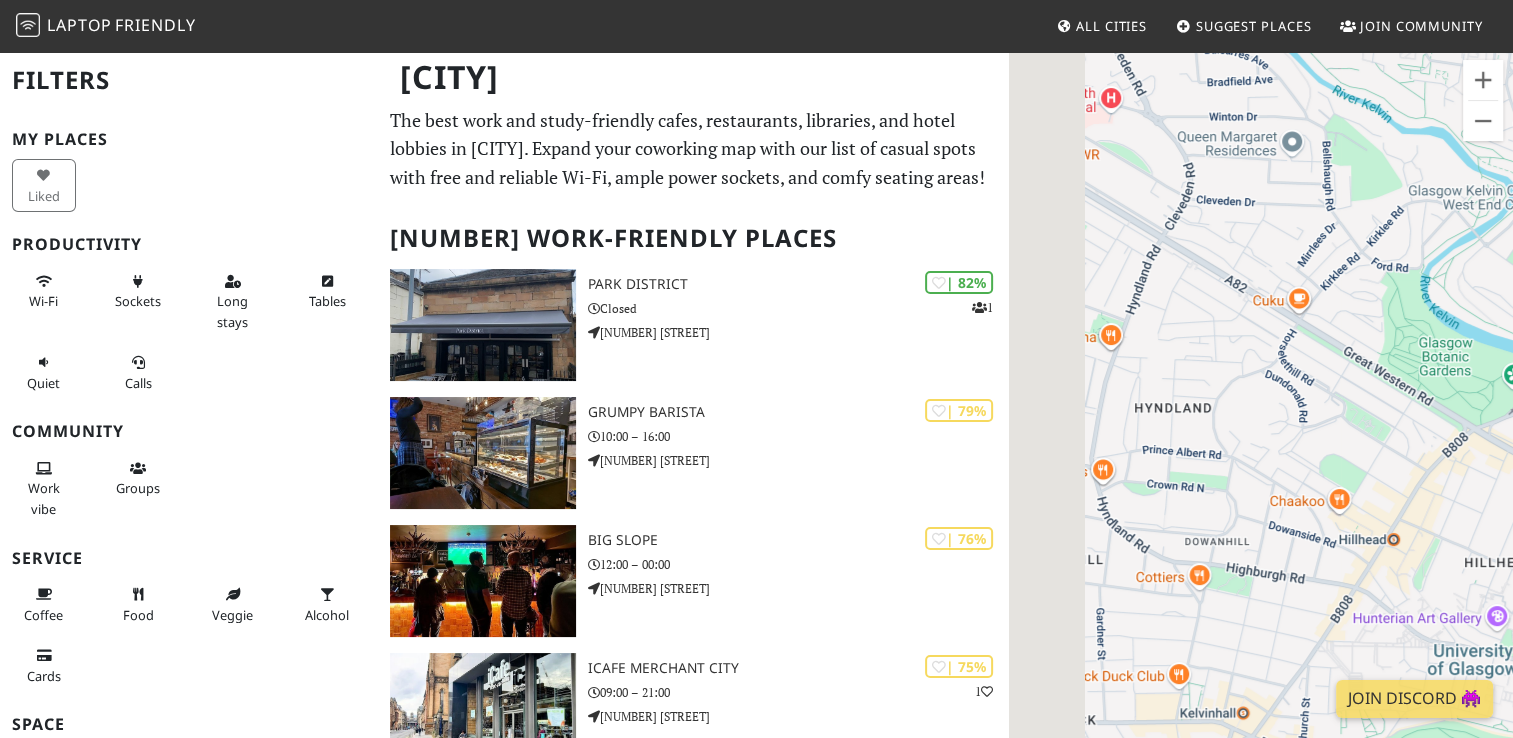 drag, startPoint x: 1160, startPoint y: 303, endPoint x: 1435, endPoint y: 532, distance: 357.8631 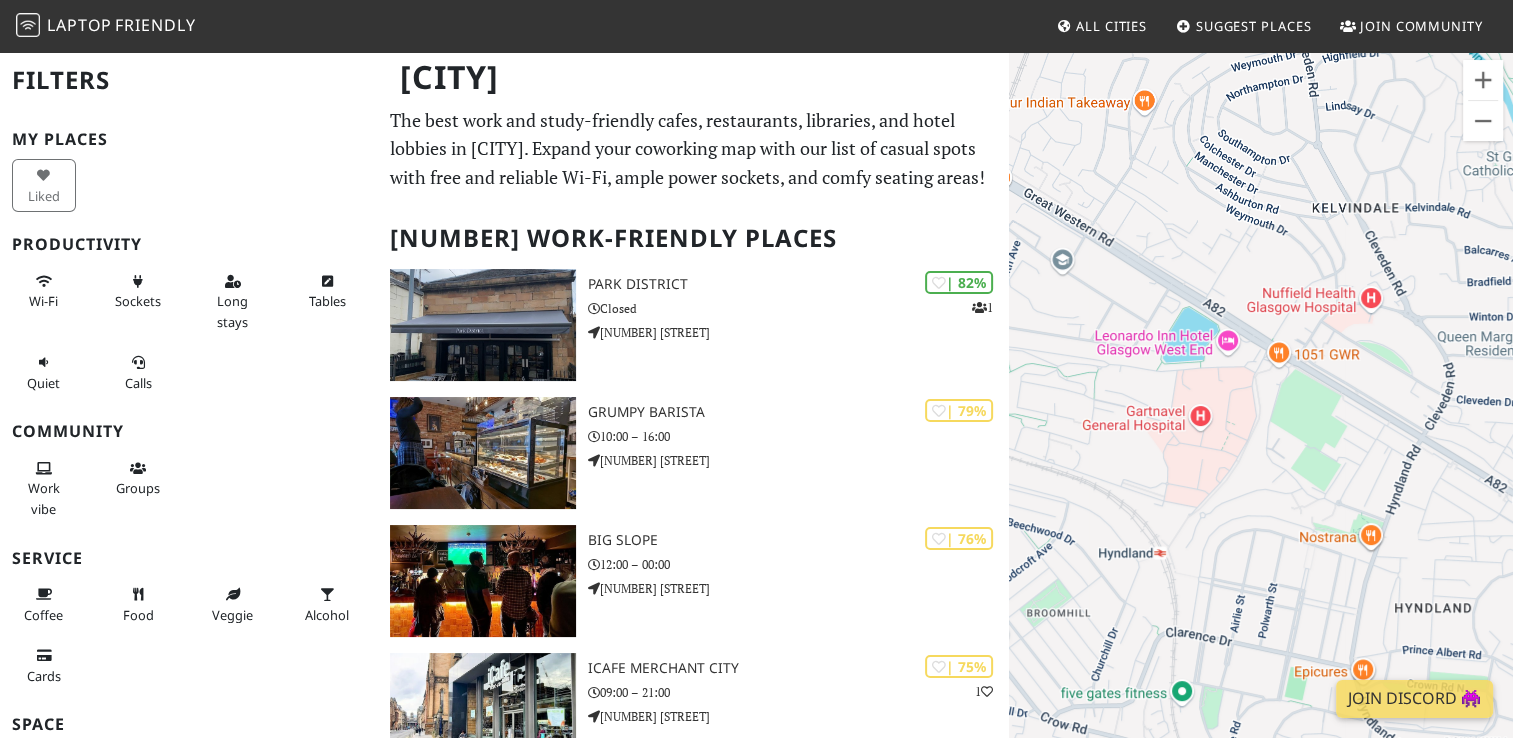 drag, startPoint x: 1133, startPoint y: 373, endPoint x: 1295, endPoint y: 446, distance: 177.68793 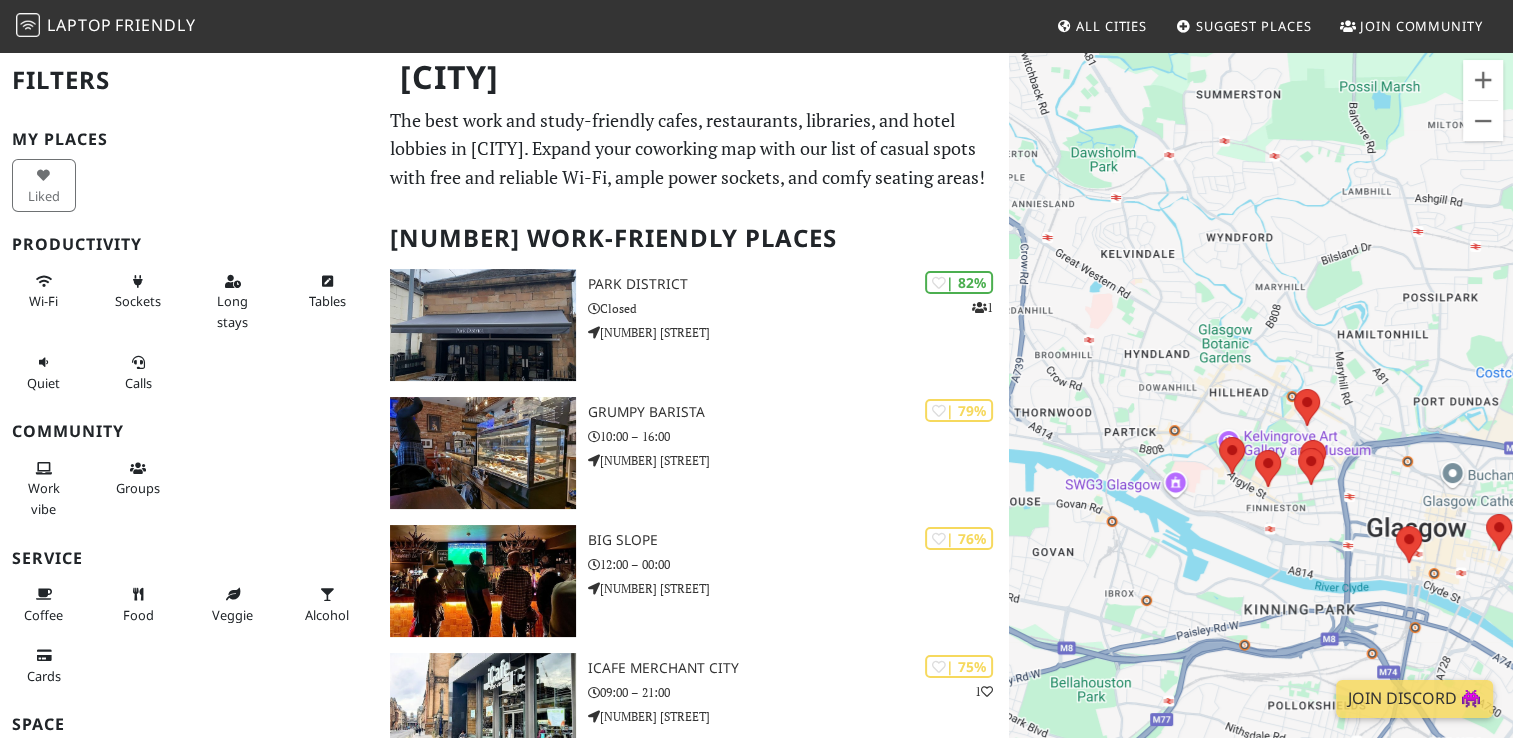 drag, startPoint x: 1295, startPoint y: 440, endPoint x: 1118, endPoint y: 338, distance: 204.28656 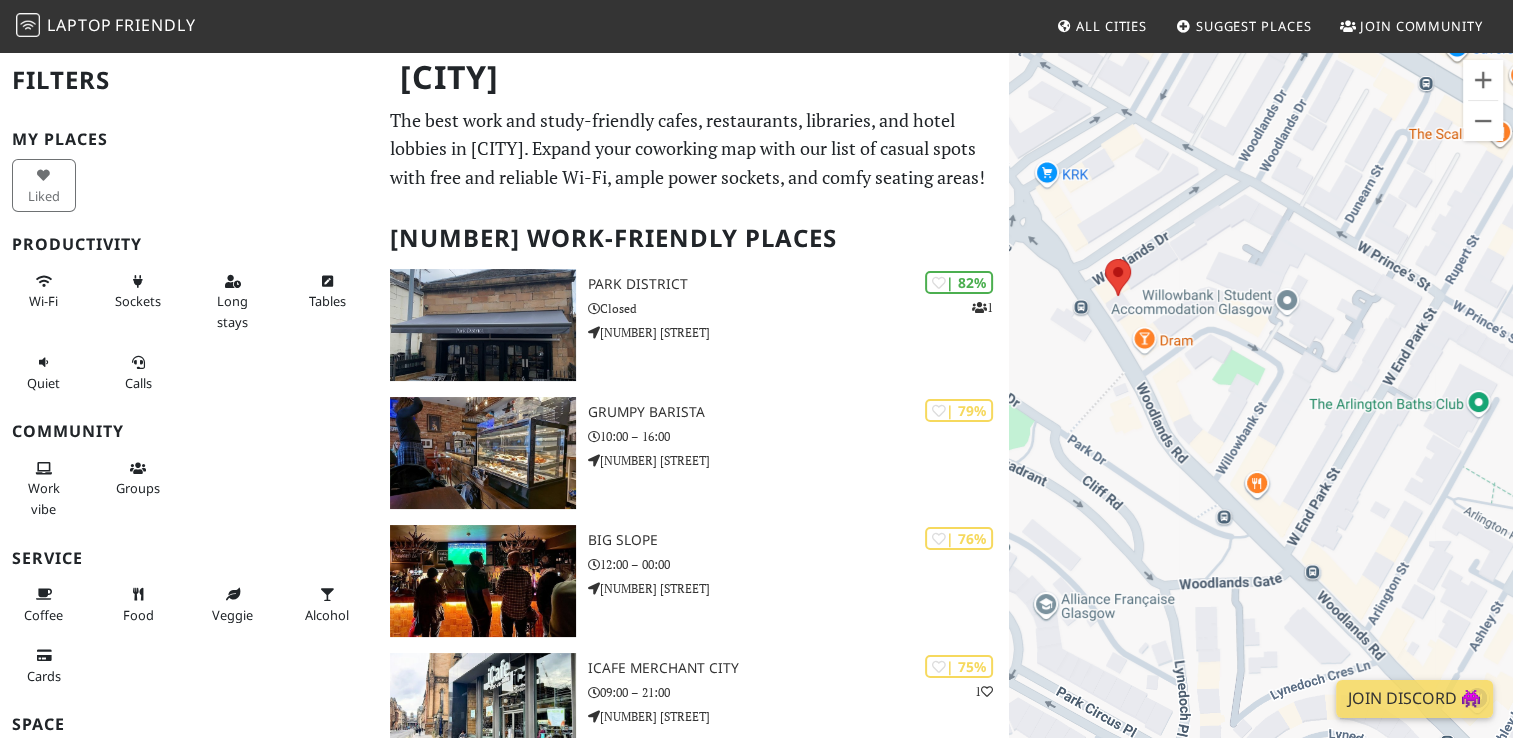 drag, startPoint x: 1249, startPoint y: 581, endPoint x: 1098, endPoint y: 343, distance: 281.8599 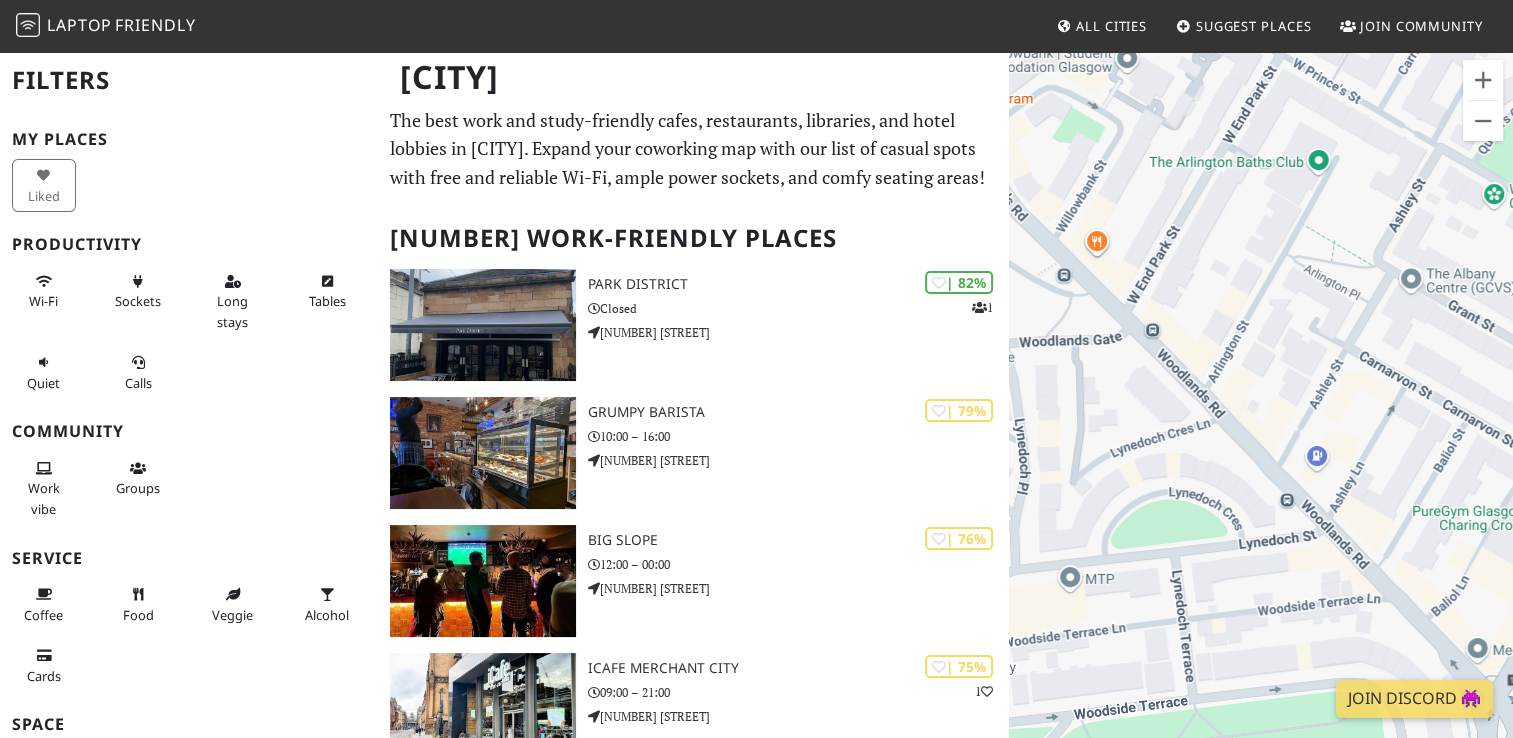 drag, startPoint x: 1236, startPoint y: 541, endPoint x: 1074, endPoint y: 299, distance: 291.21814 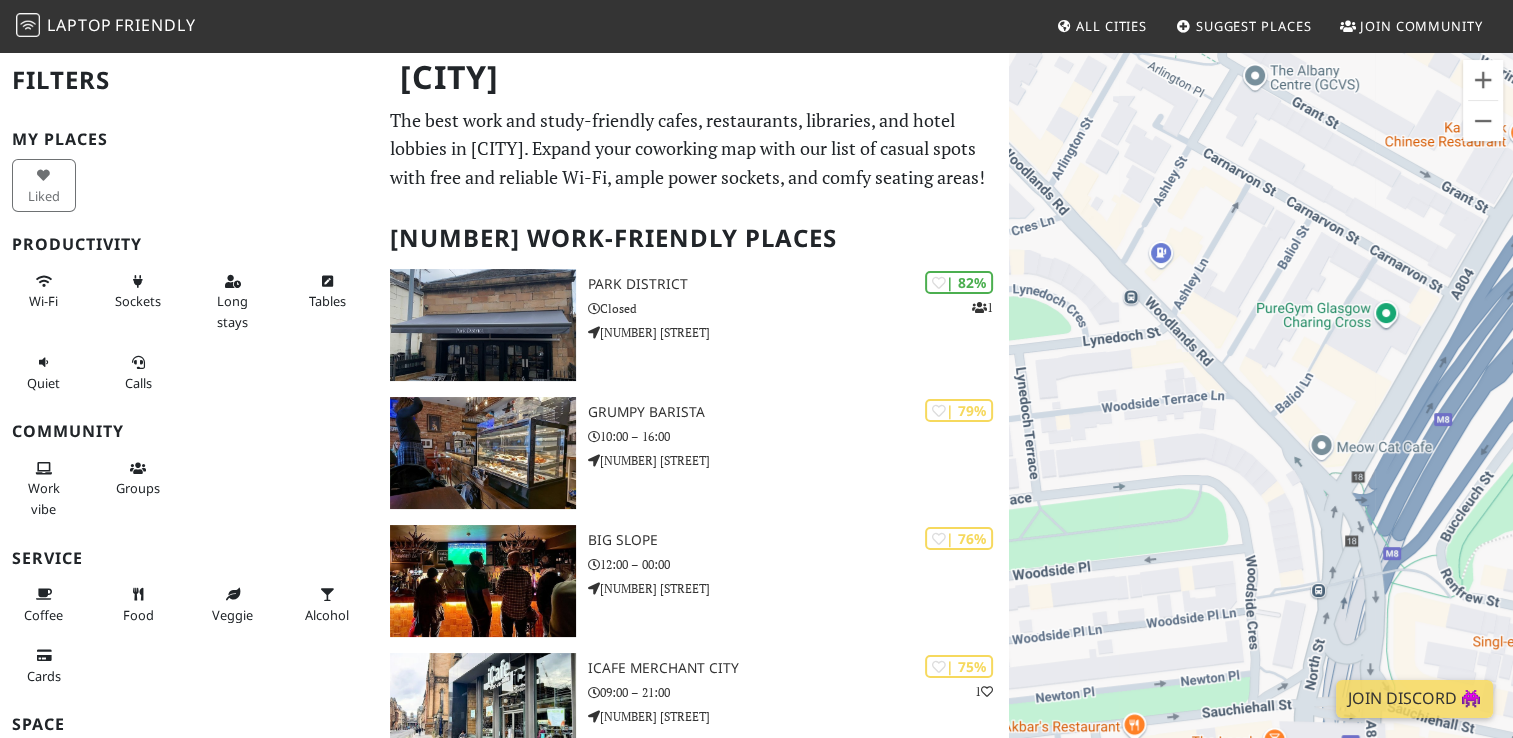 drag, startPoint x: 1288, startPoint y: 591, endPoint x: 1148, endPoint y: 420, distance: 221 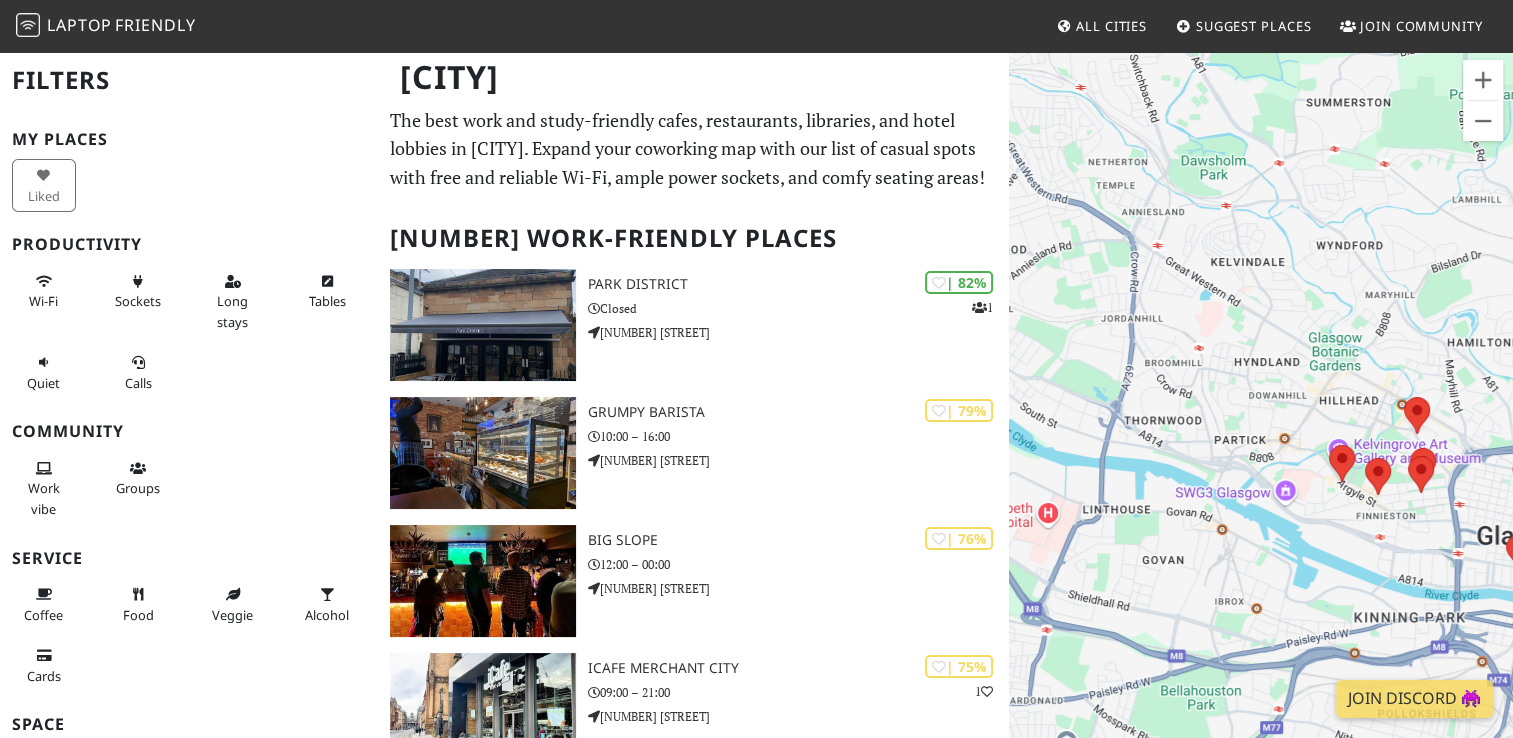 drag, startPoint x: 1128, startPoint y: 167, endPoint x: 1421, endPoint y: 373, distance: 358.16895 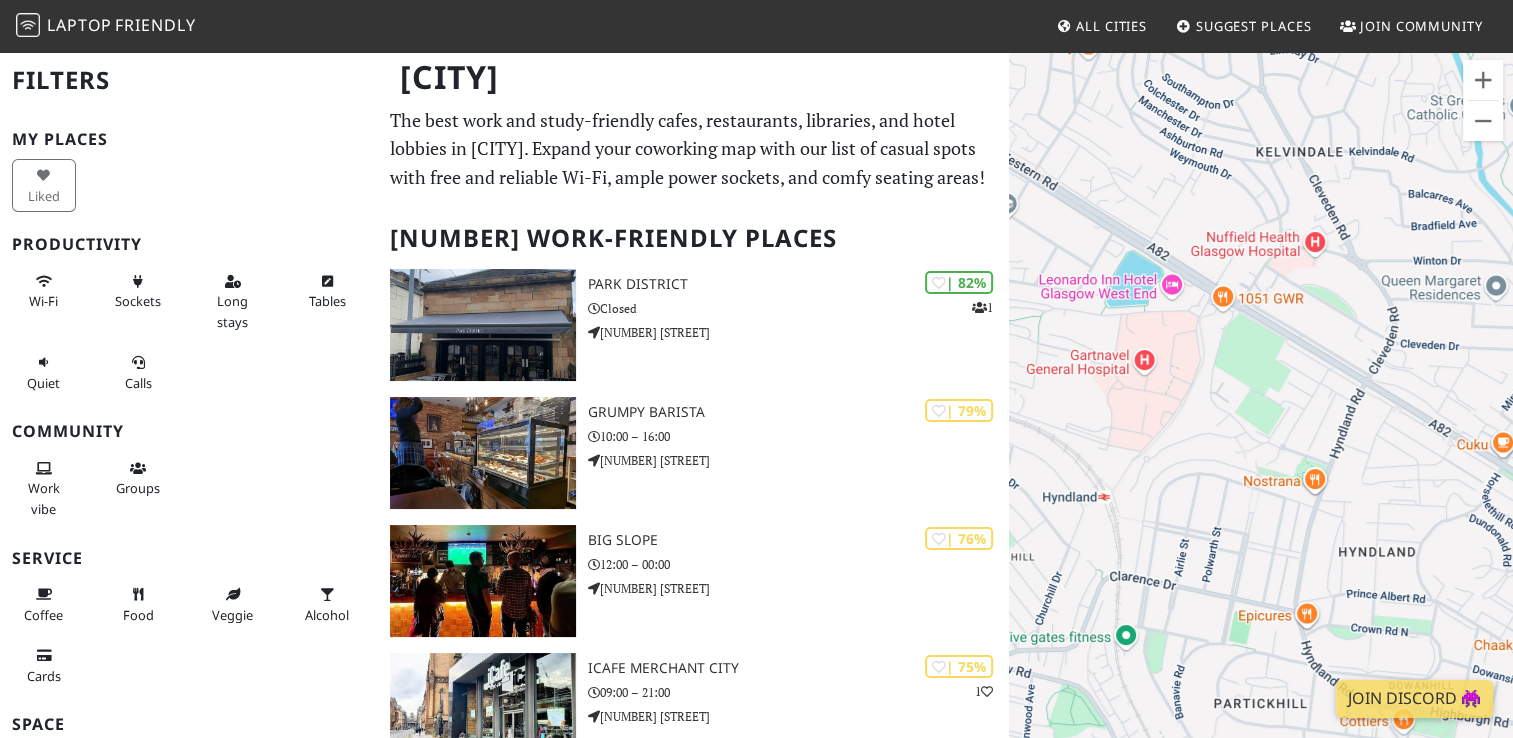drag, startPoint x: 1115, startPoint y: 278, endPoint x: 1284, endPoint y: 397, distance: 206.69301 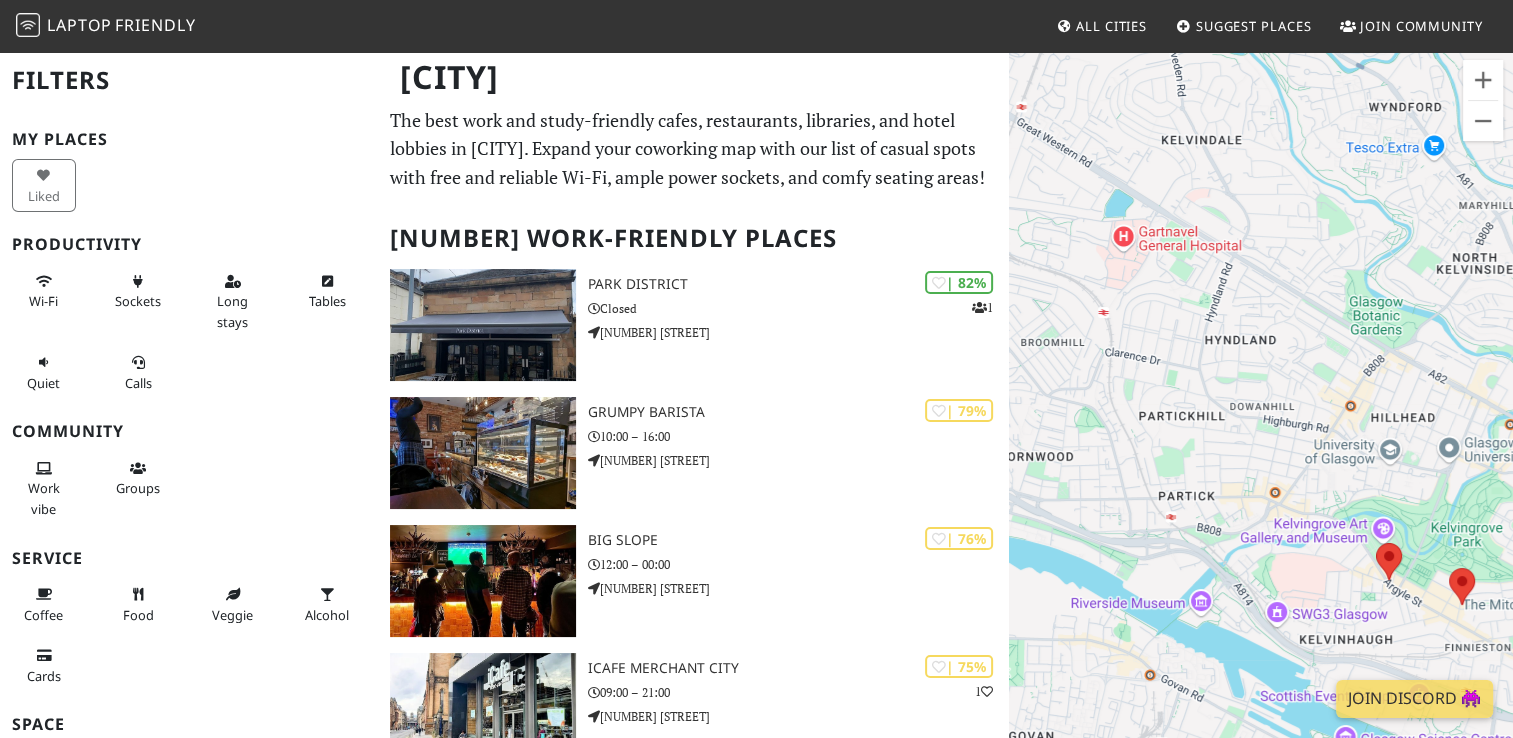 drag, startPoint x: 1438, startPoint y: 440, endPoint x: 1268, endPoint y: 284, distance: 230.72928 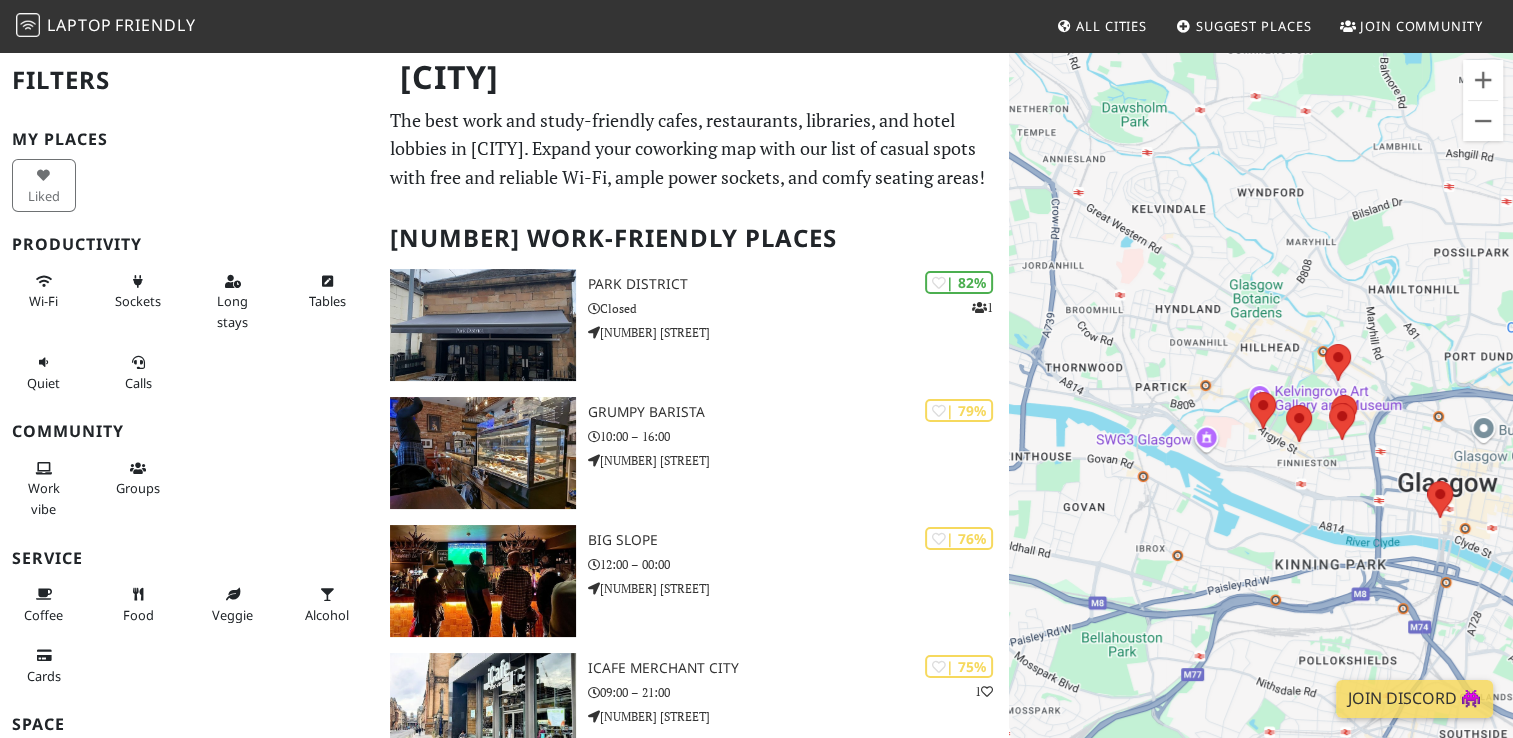 drag, startPoint x: 1428, startPoint y: 403, endPoint x: 1270, endPoint y: 356, distance: 164.84235 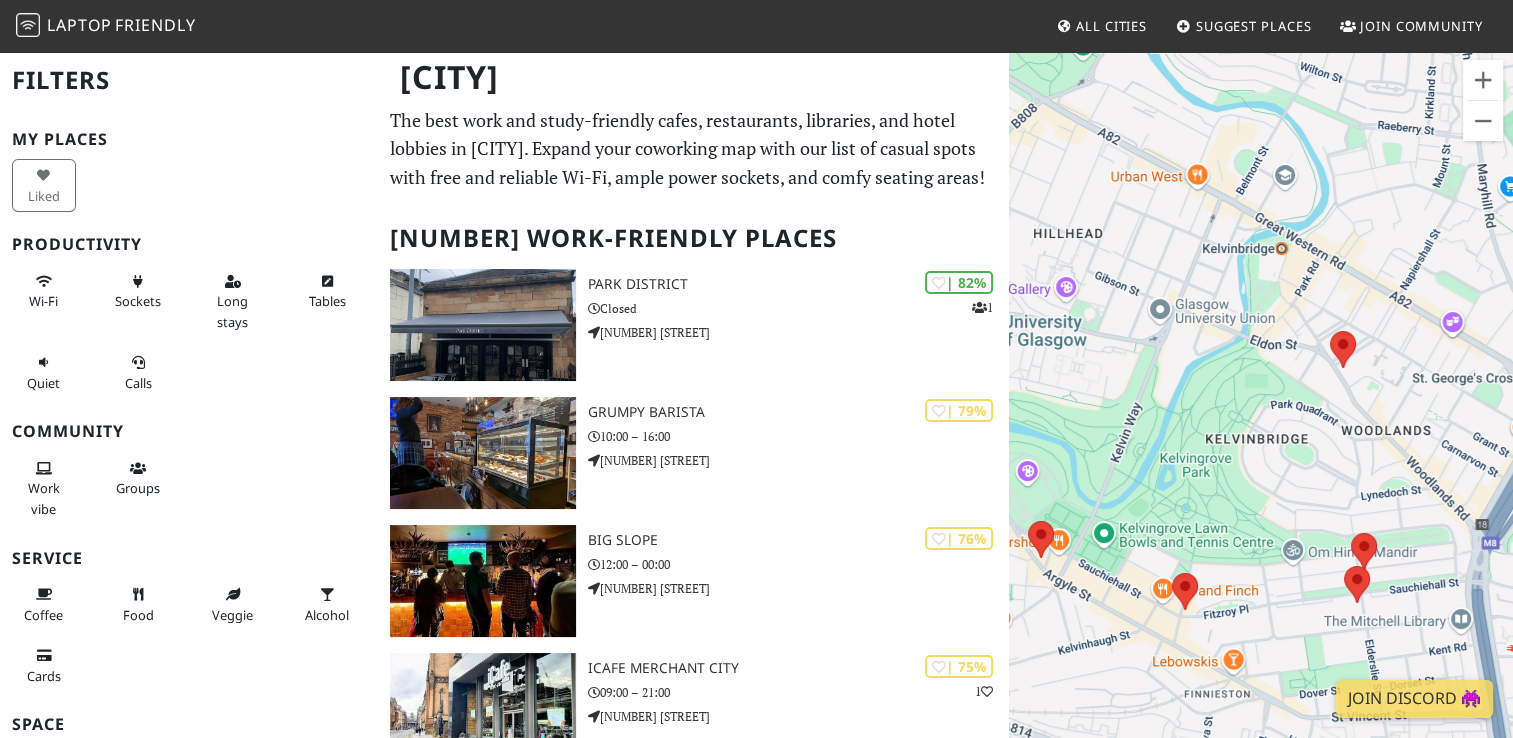 drag, startPoint x: 1412, startPoint y: 507, endPoint x: 1386, endPoint y: 326, distance: 182.85786 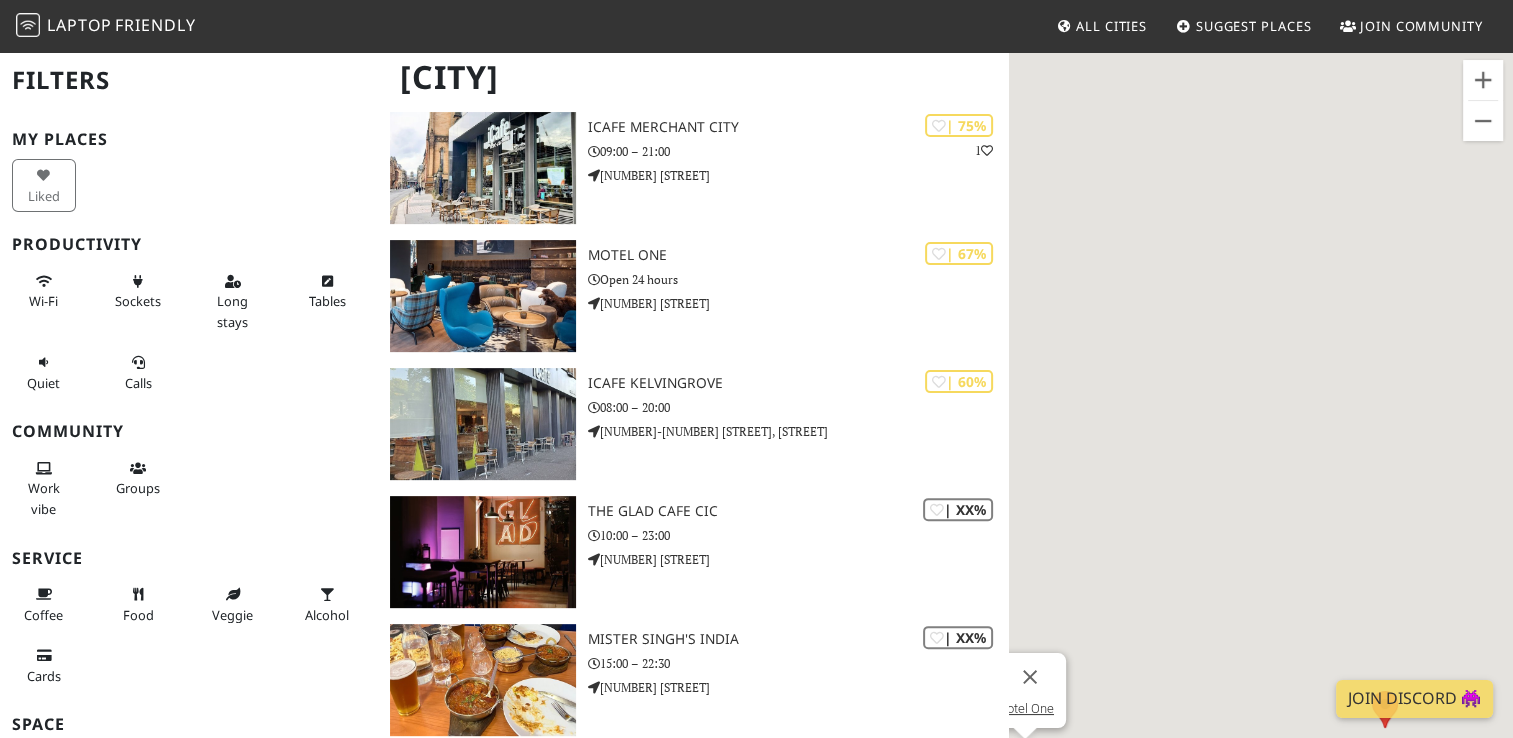scroll, scrollTop: 600, scrollLeft: 0, axis: vertical 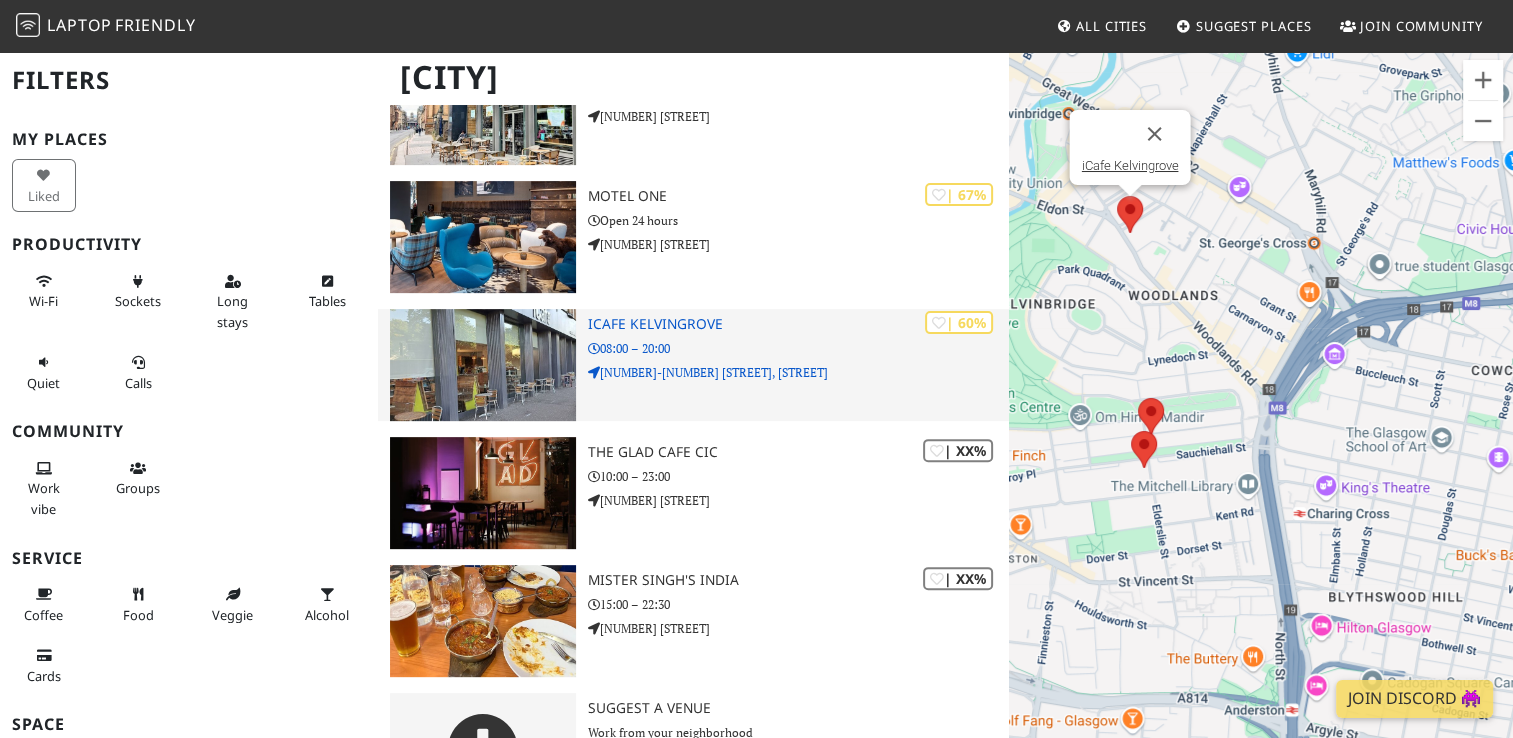 click on "| 60%
iCafe Kelvingrove
08:00 – 20:00
250-254 Woodlands Road, Kelvingrove Street" at bounding box center [798, 365] 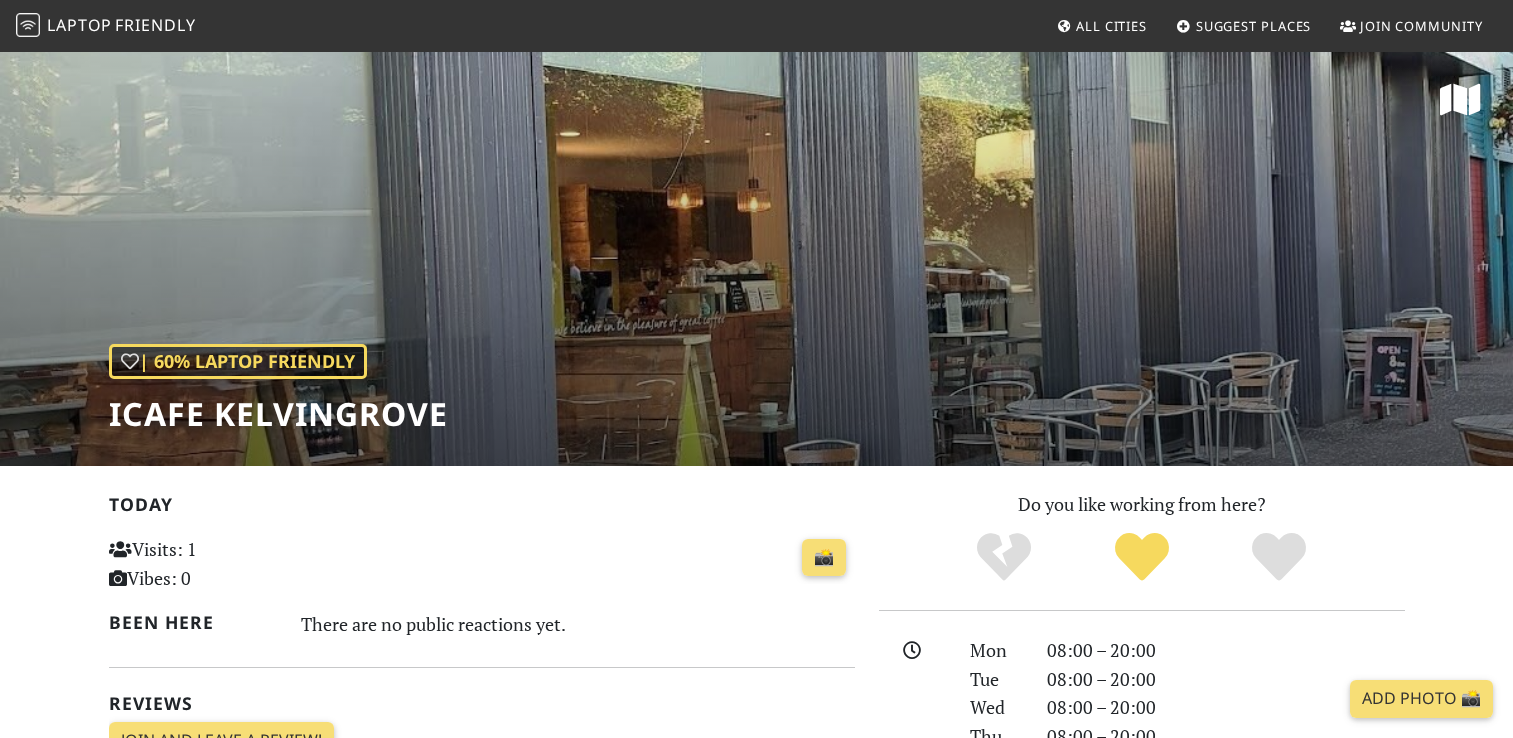 scroll, scrollTop: 0, scrollLeft: 0, axis: both 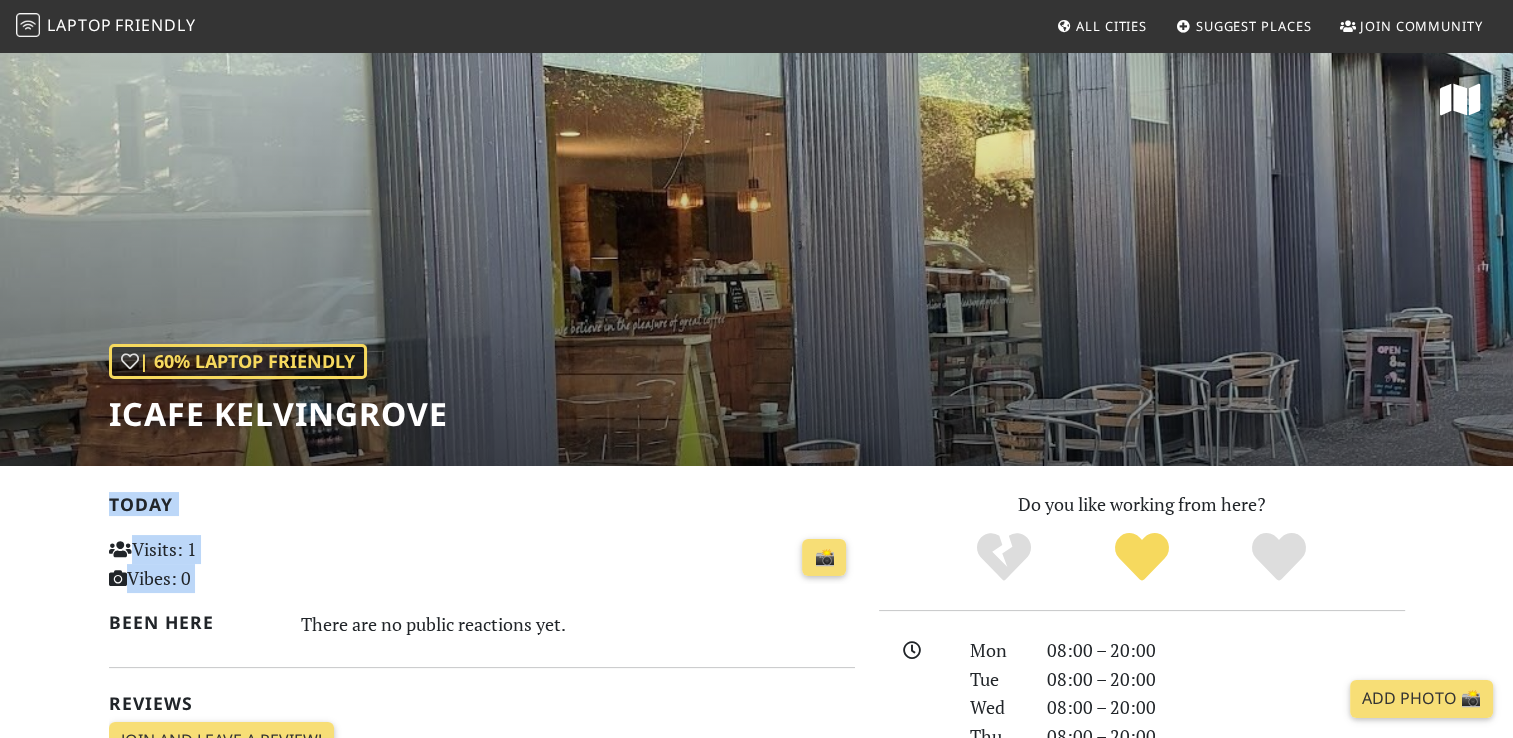 drag, startPoint x: 663, startPoint y: 541, endPoint x: 668, endPoint y: 413, distance: 128.09763 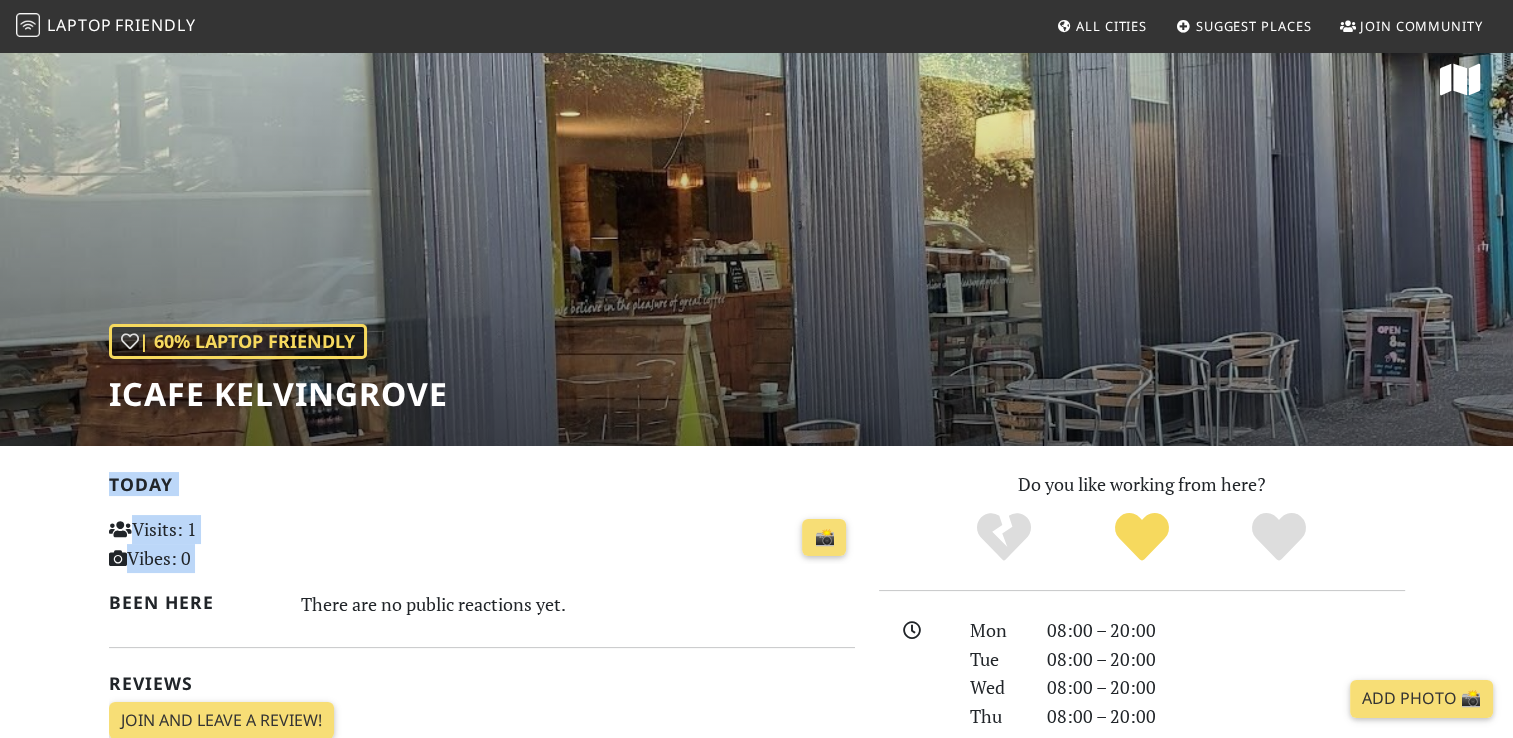 scroll, scrollTop: 0, scrollLeft: 0, axis: both 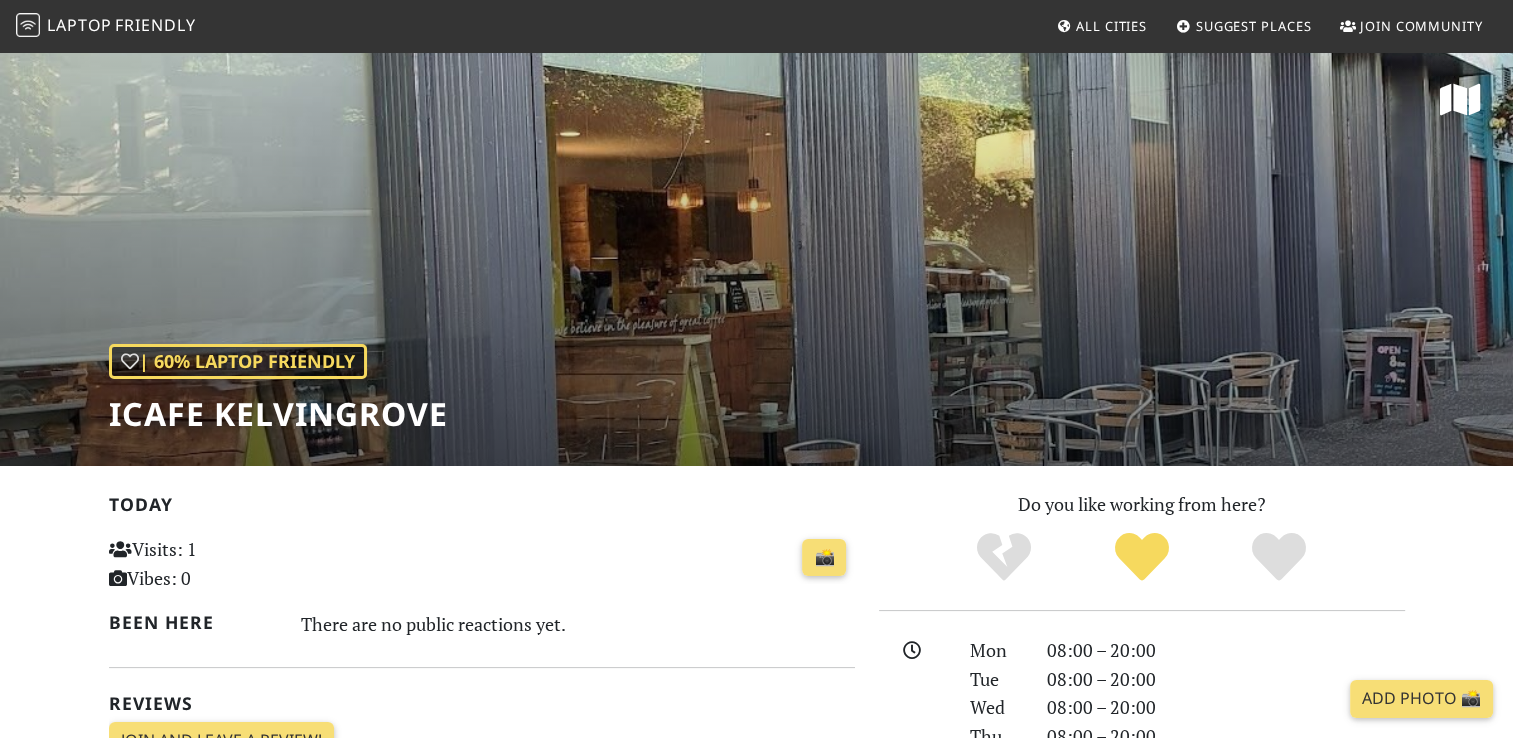 click on "| 60% Laptop Friendly
iCafe Kelvingrove" at bounding box center [756, 258] 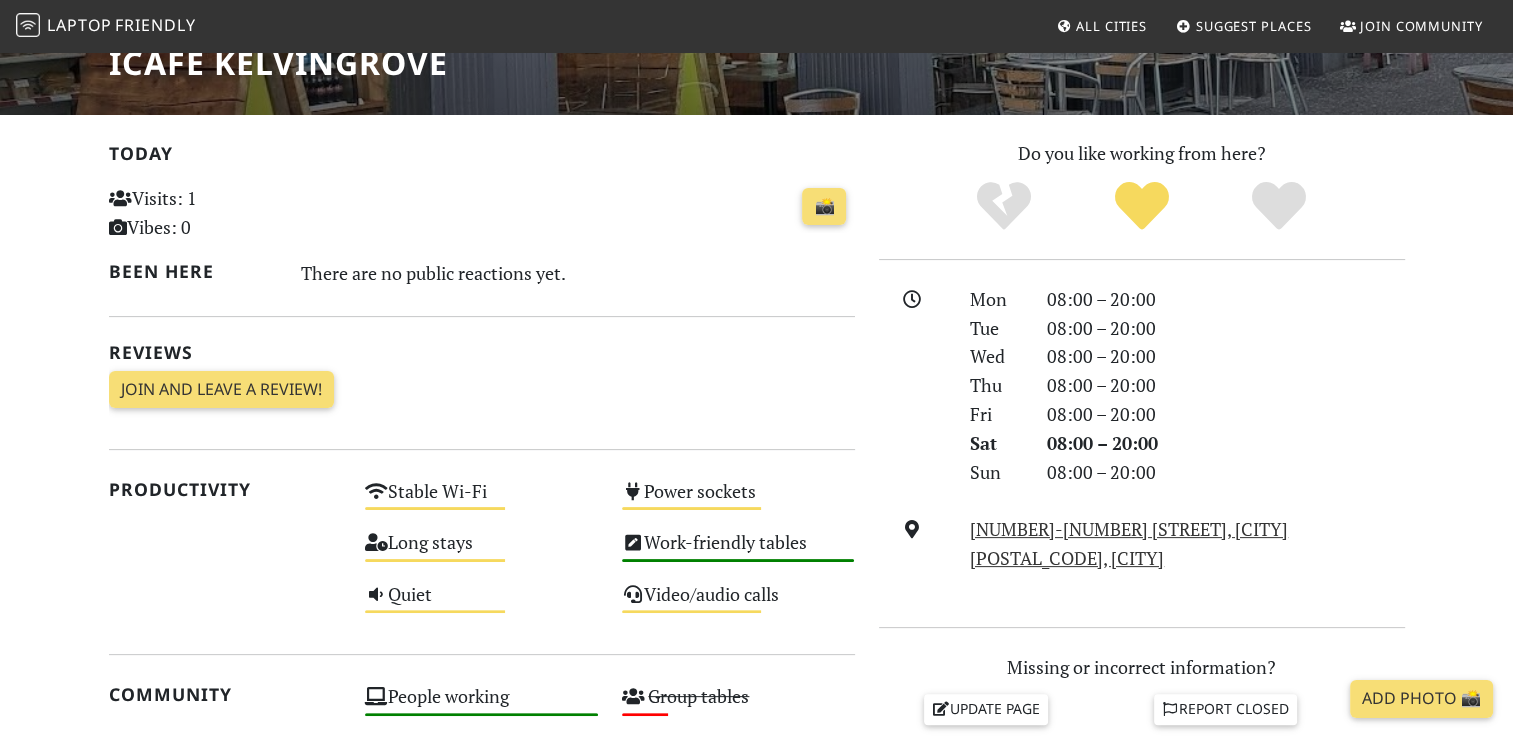scroll, scrollTop: 400, scrollLeft: 0, axis: vertical 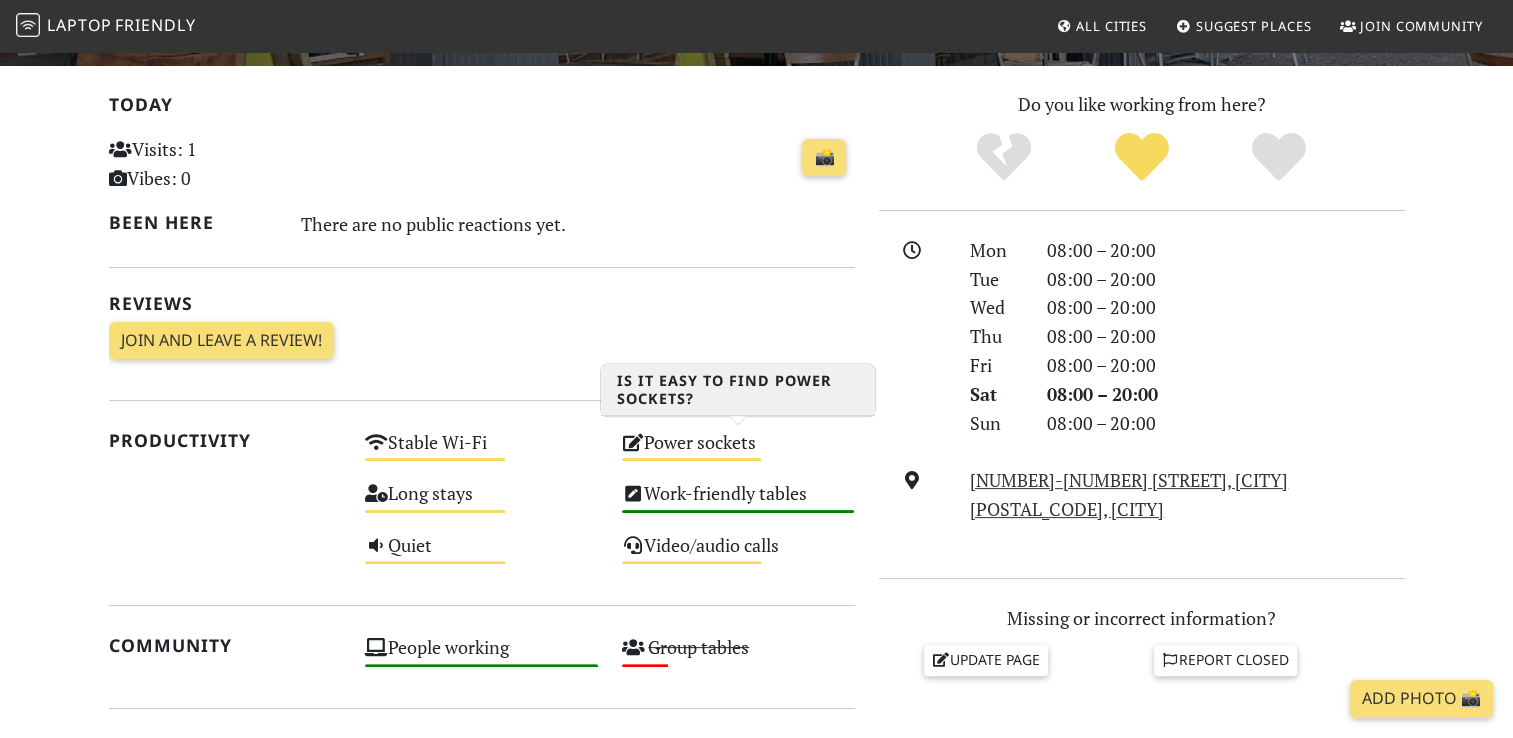 click on "Power sockets
Medium" at bounding box center [738, 451] 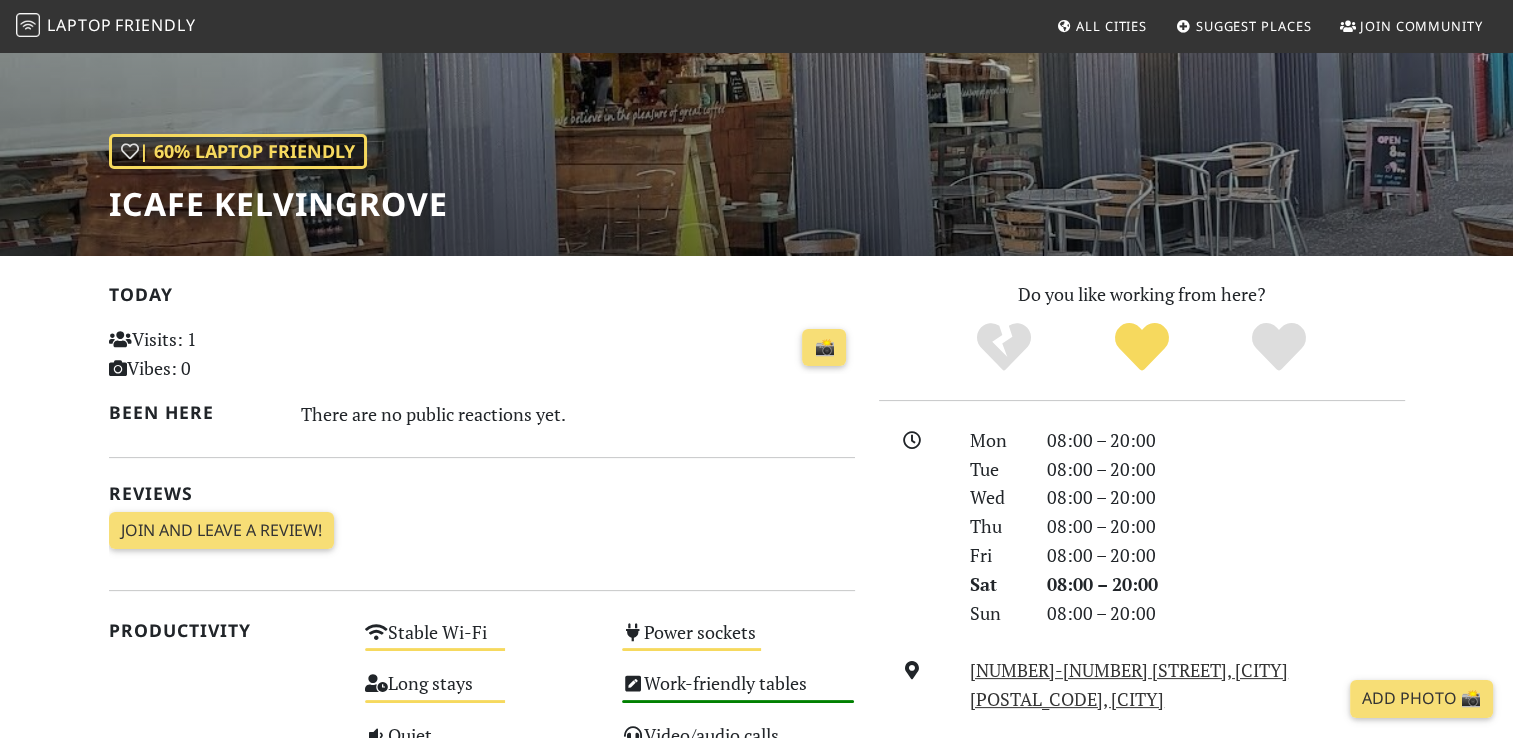 scroll, scrollTop: 200, scrollLeft: 0, axis: vertical 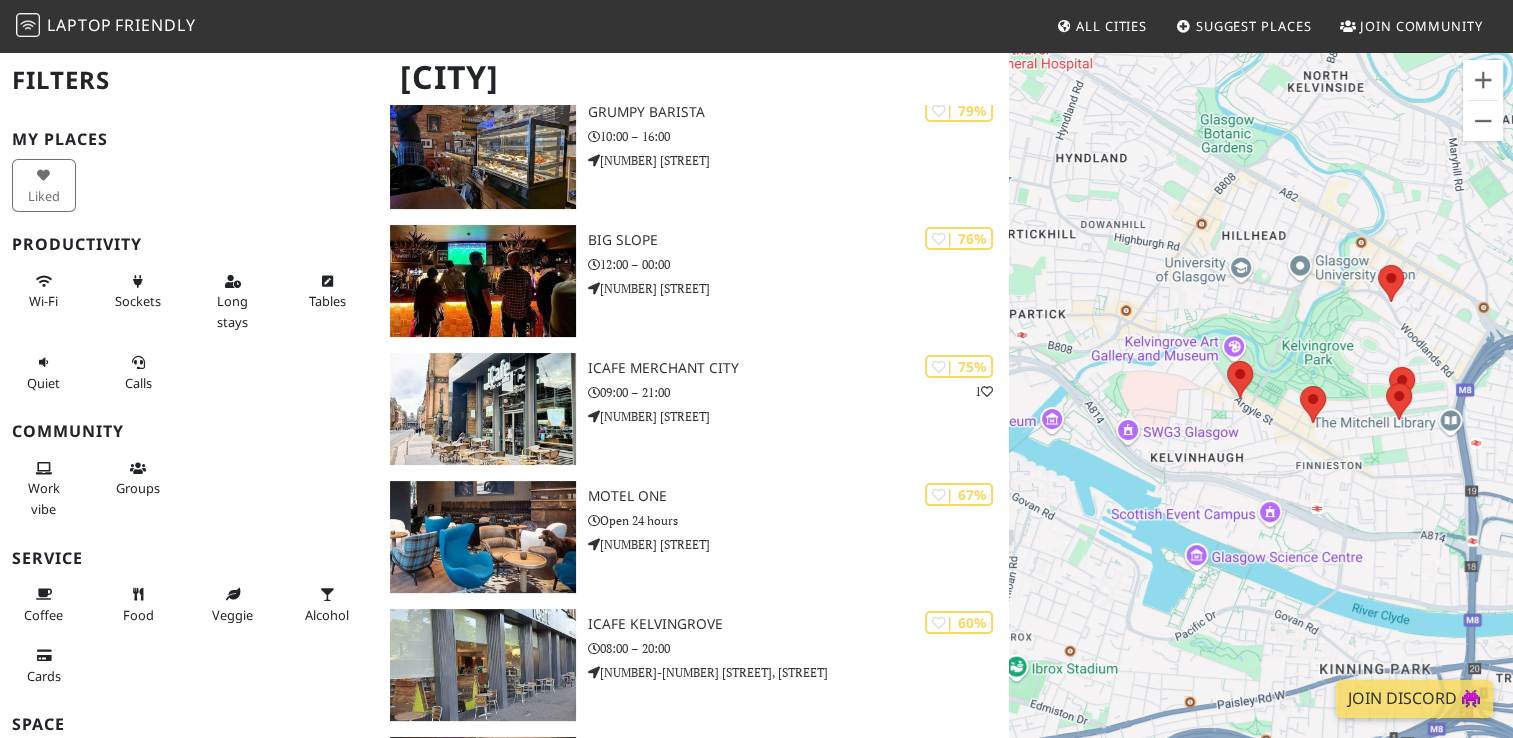 drag, startPoint x: 1144, startPoint y: 405, endPoint x: 1417, endPoint y: 477, distance: 282.3349 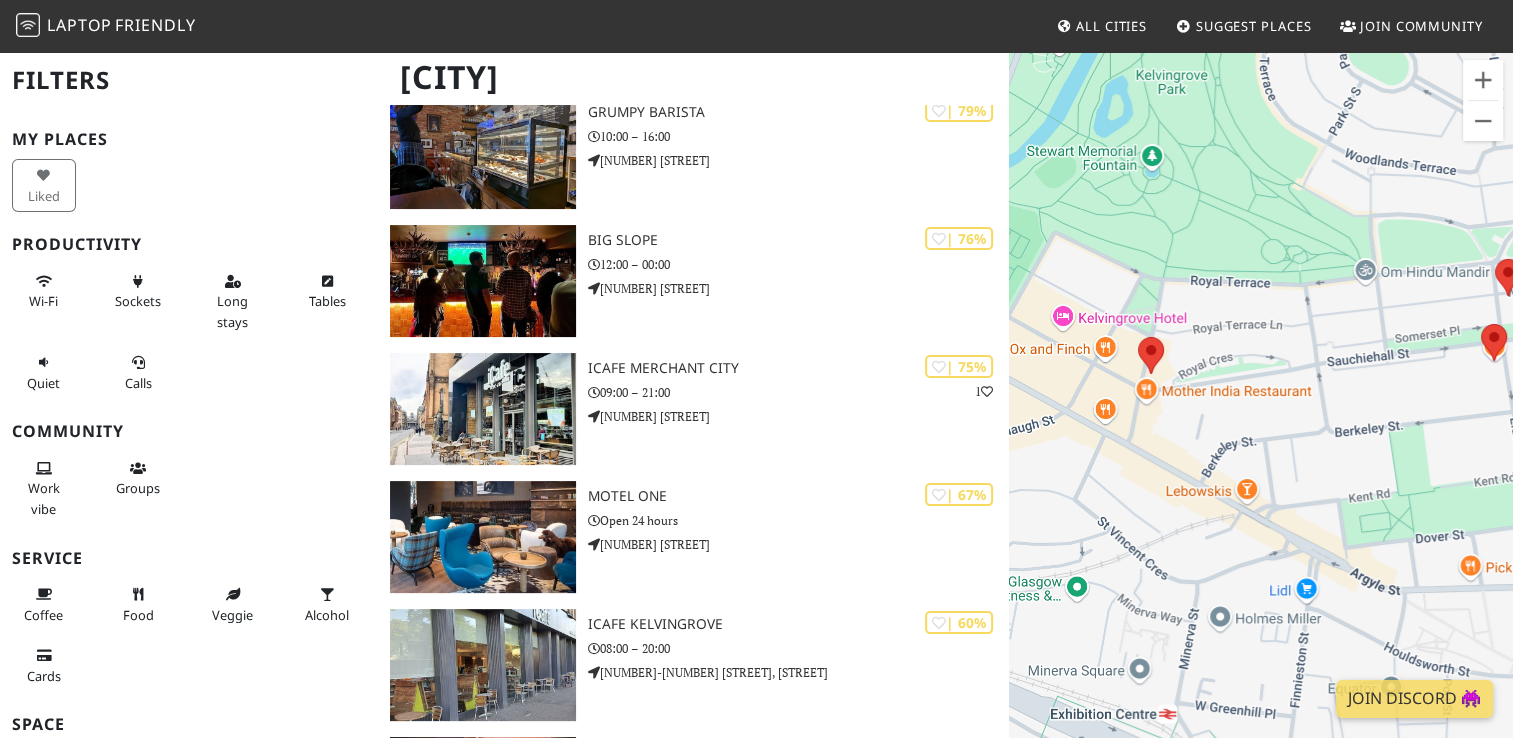 drag, startPoint x: 1157, startPoint y: 602, endPoint x: 1284, endPoint y: 442, distance: 204.27678 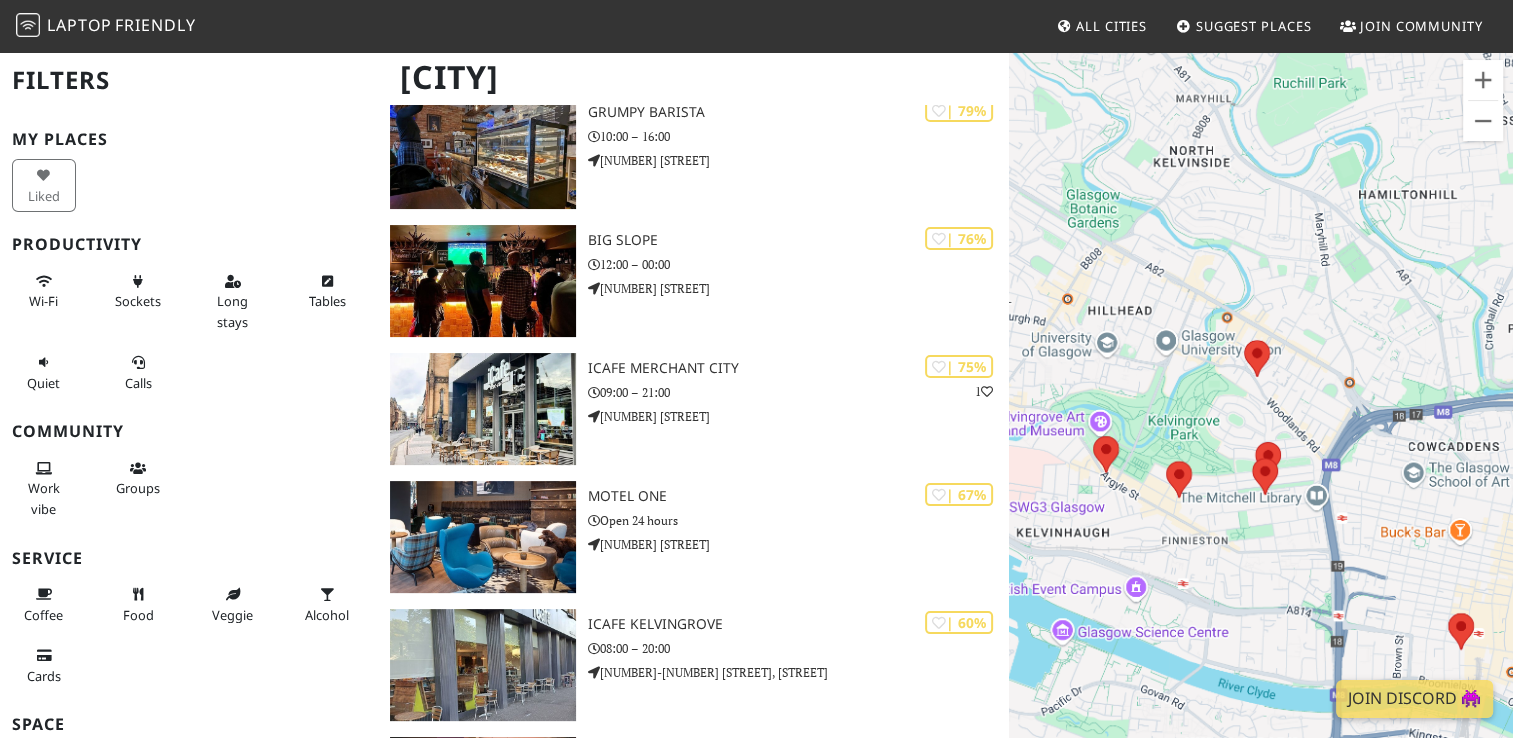 drag, startPoint x: 1374, startPoint y: 174, endPoint x: 1289, endPoint y: 386, distance: 228.40533 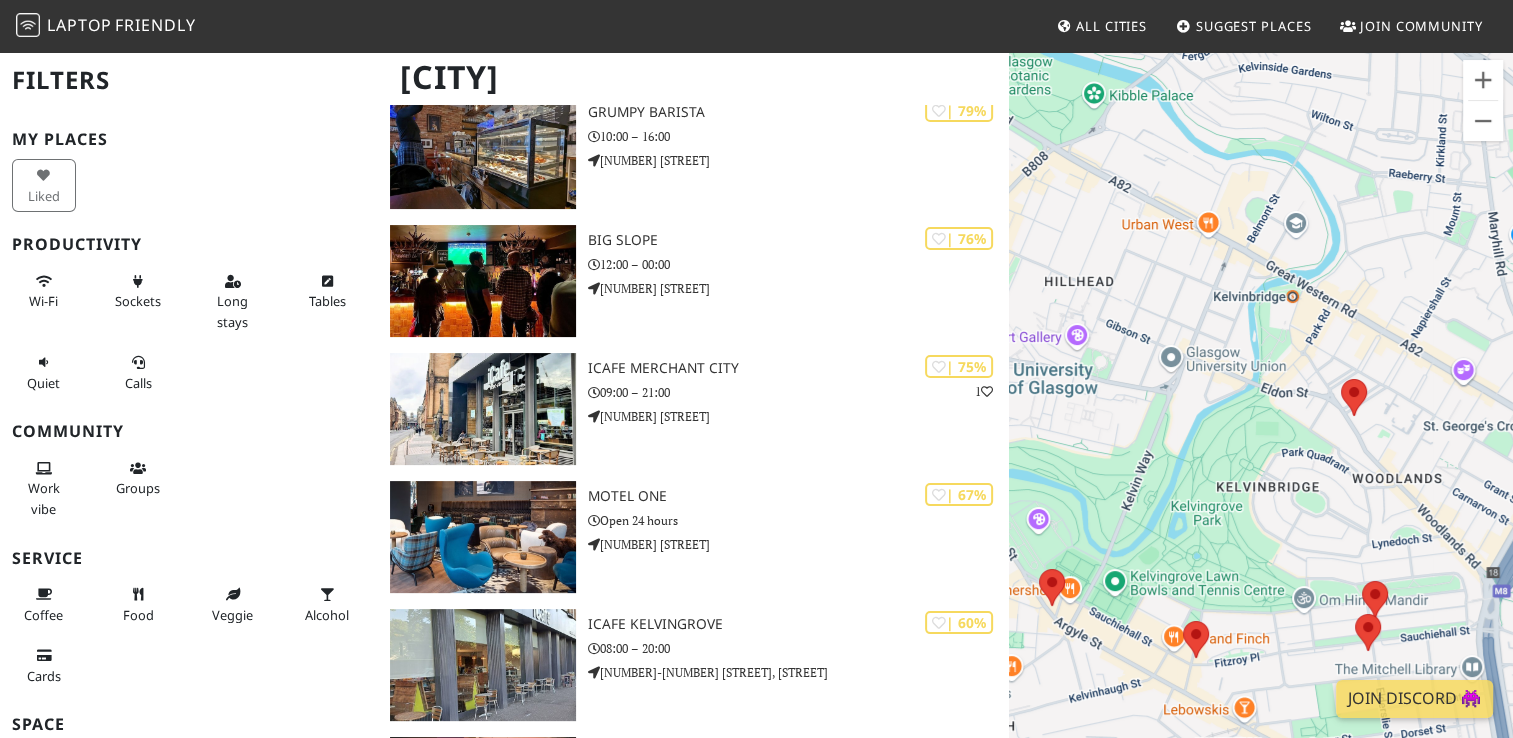 drag, startPoint x: 1218, startPoint y: 417, endPoint x: 1432, endPoint y: 369, distance: 219.31712 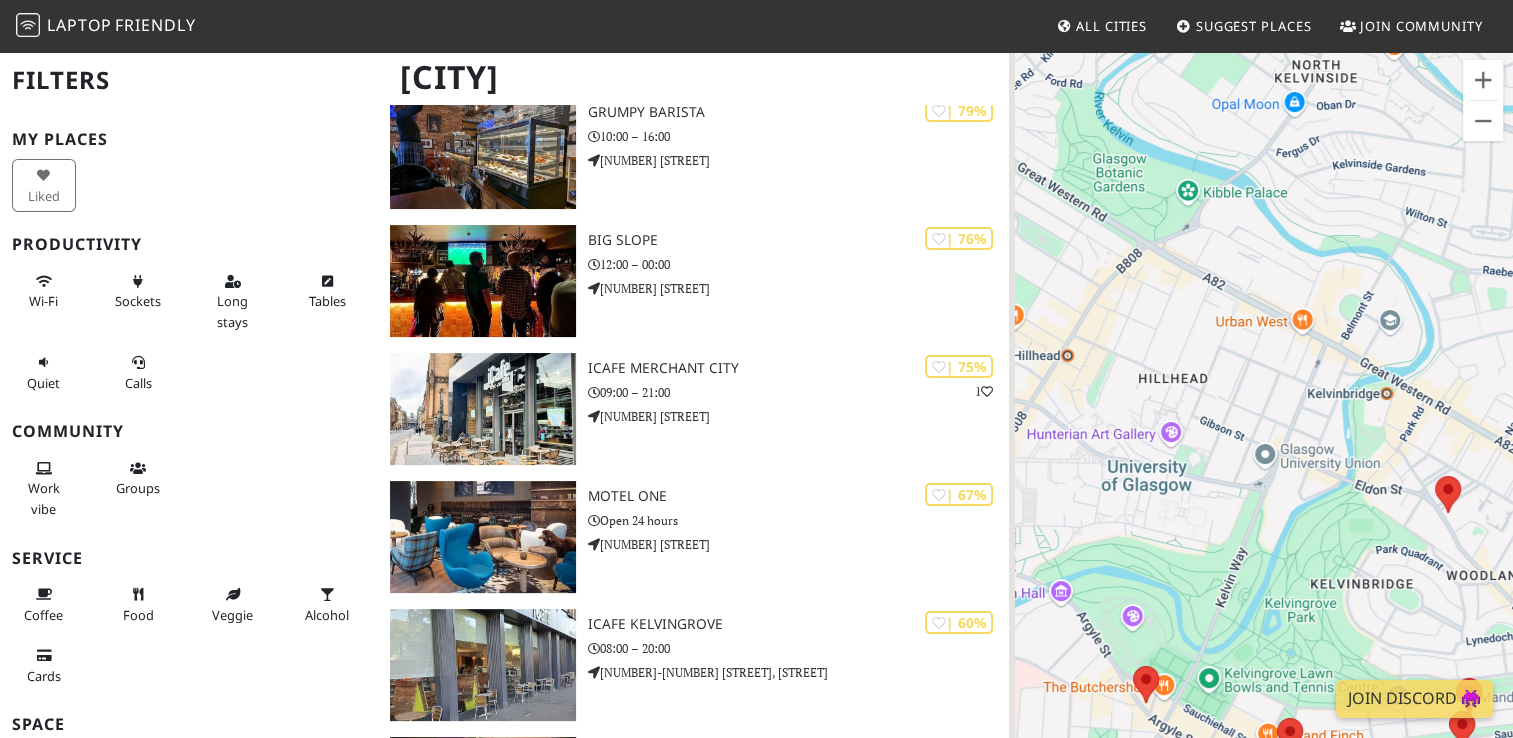 drag, startPoint x: 1176, startPoint y: 274, endPoint x: 1278, endPoint y: 378, distance: 145.67087 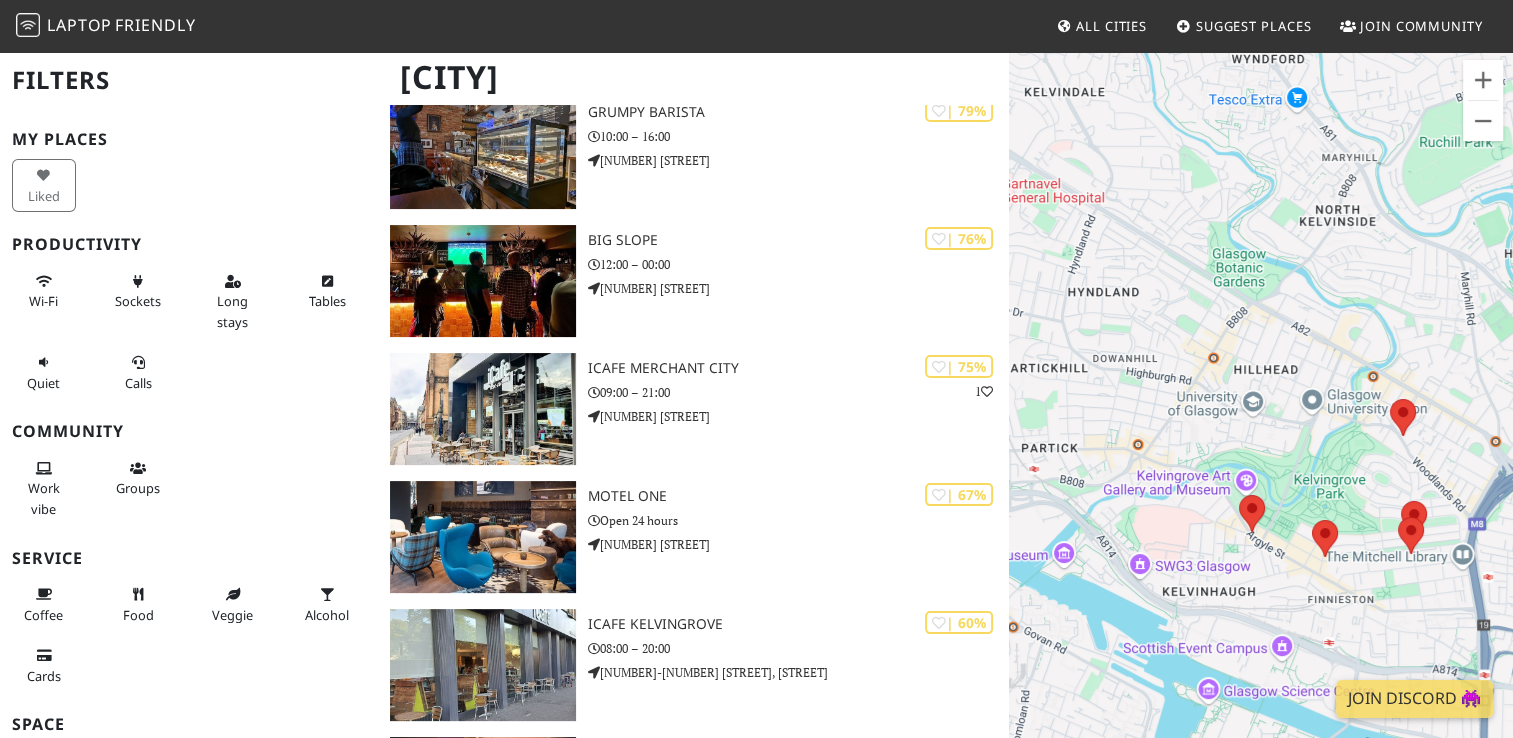 drag, startPoint x: 1409, startPoint y: 473, endPoint x: 1450, endPoint y: 460, distance: 43.011627 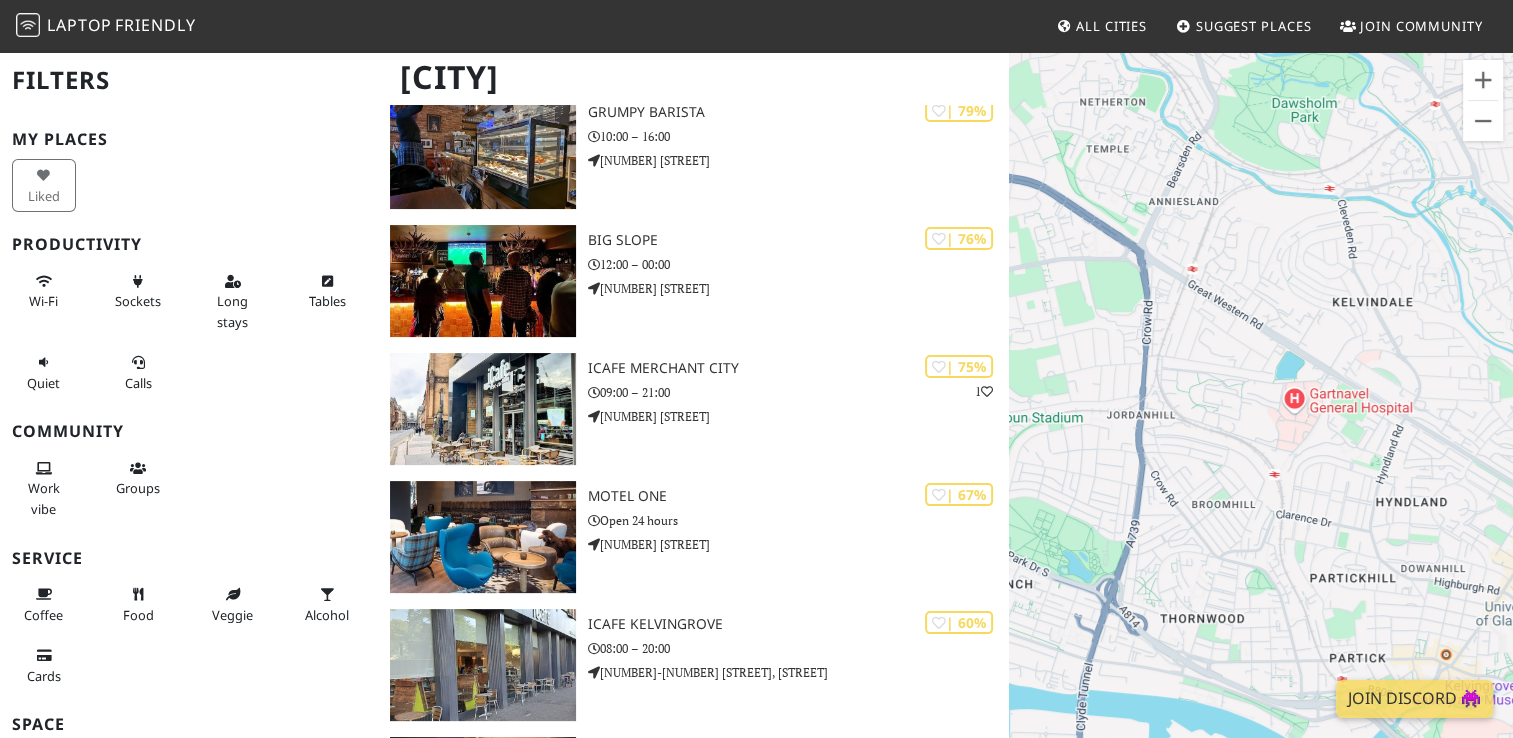 drag, startPoint x: 1137, startPoint y: 228, endPoint x: 1448, endPoint y: 438, distance: 375.26123 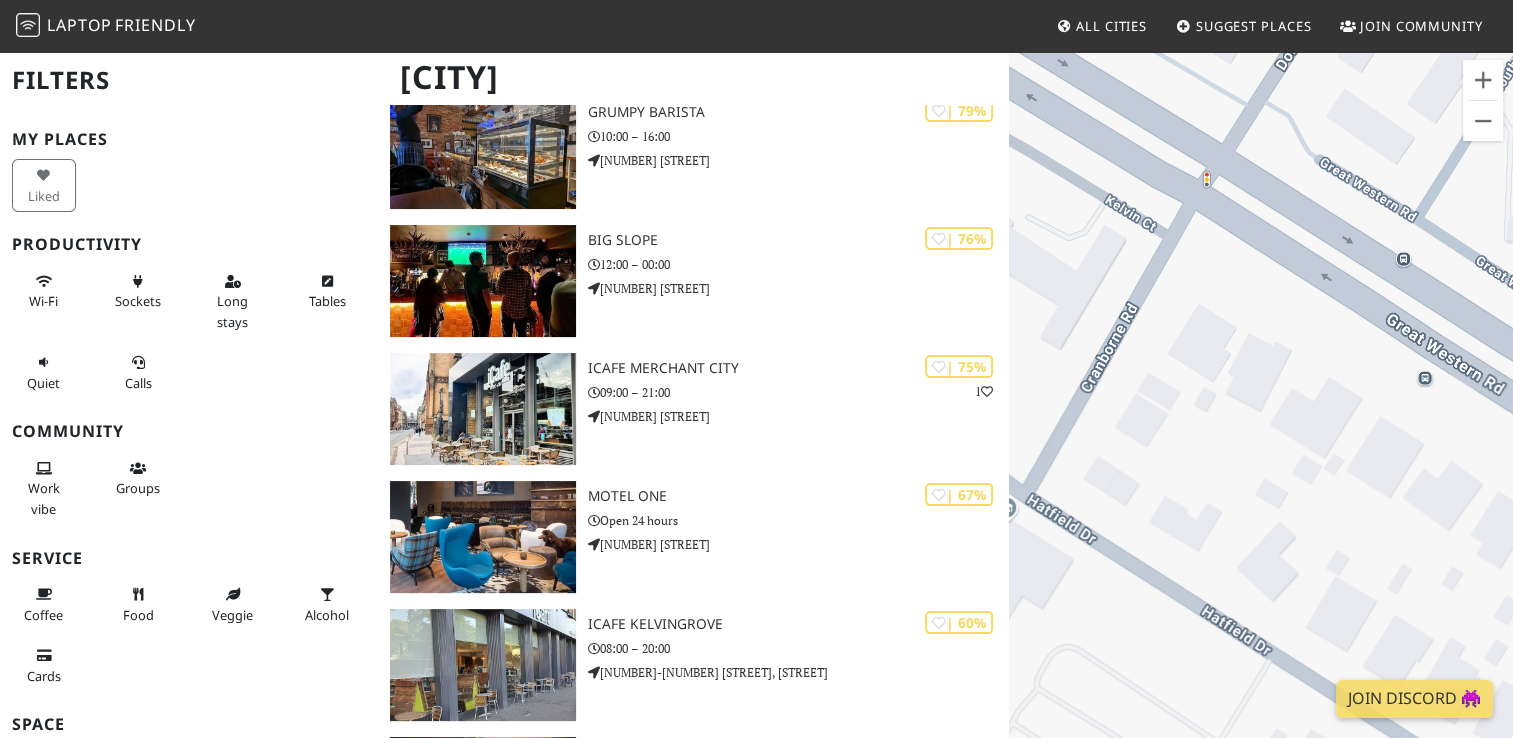drag, startPoint x: 1188, startPoint y: 206, endPoint x: 1424, endPoint y: 548, distance: 415.52377 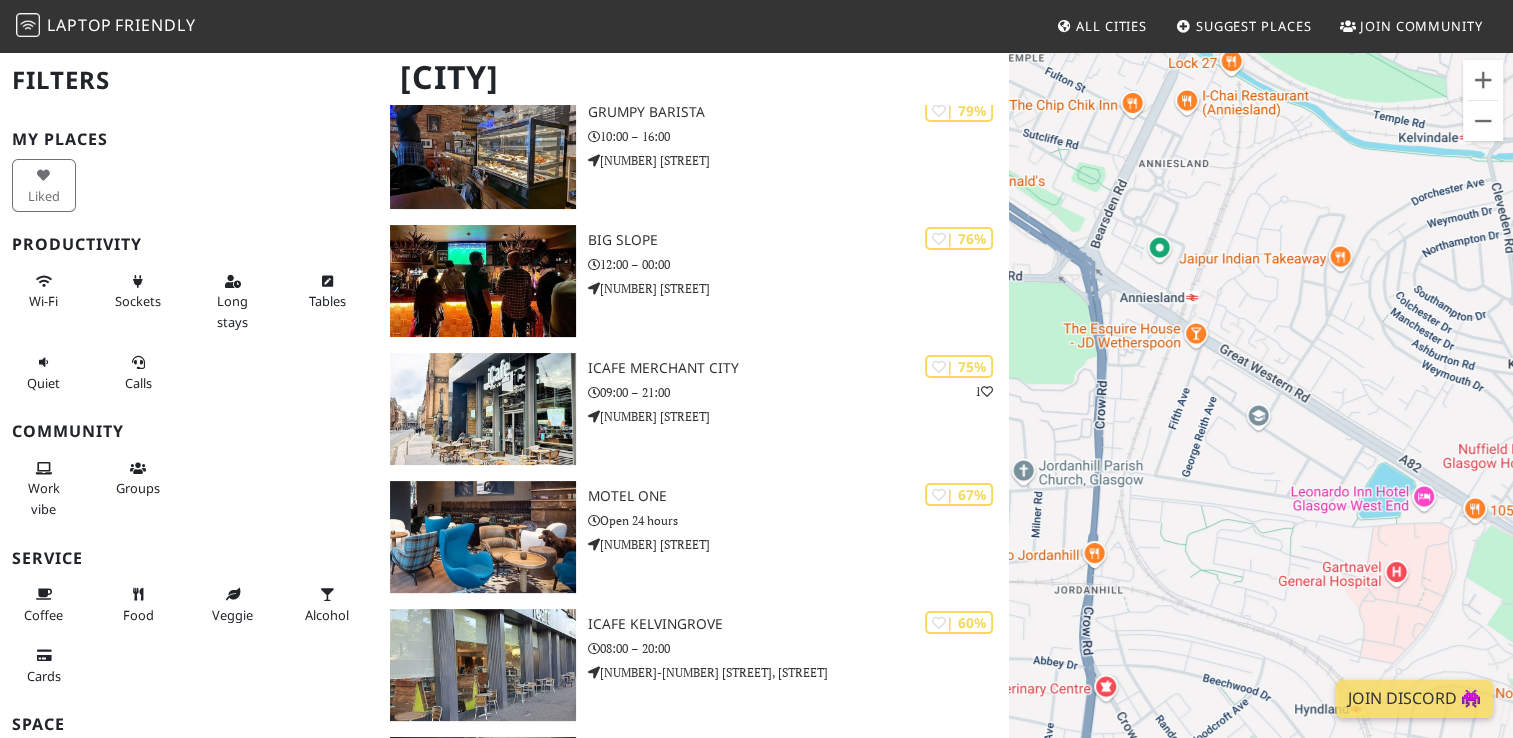 drag, startPoint x: 1212, startPoint y: 306, endPoint x: 1173, endPoint y: 355, distance: 62.625874 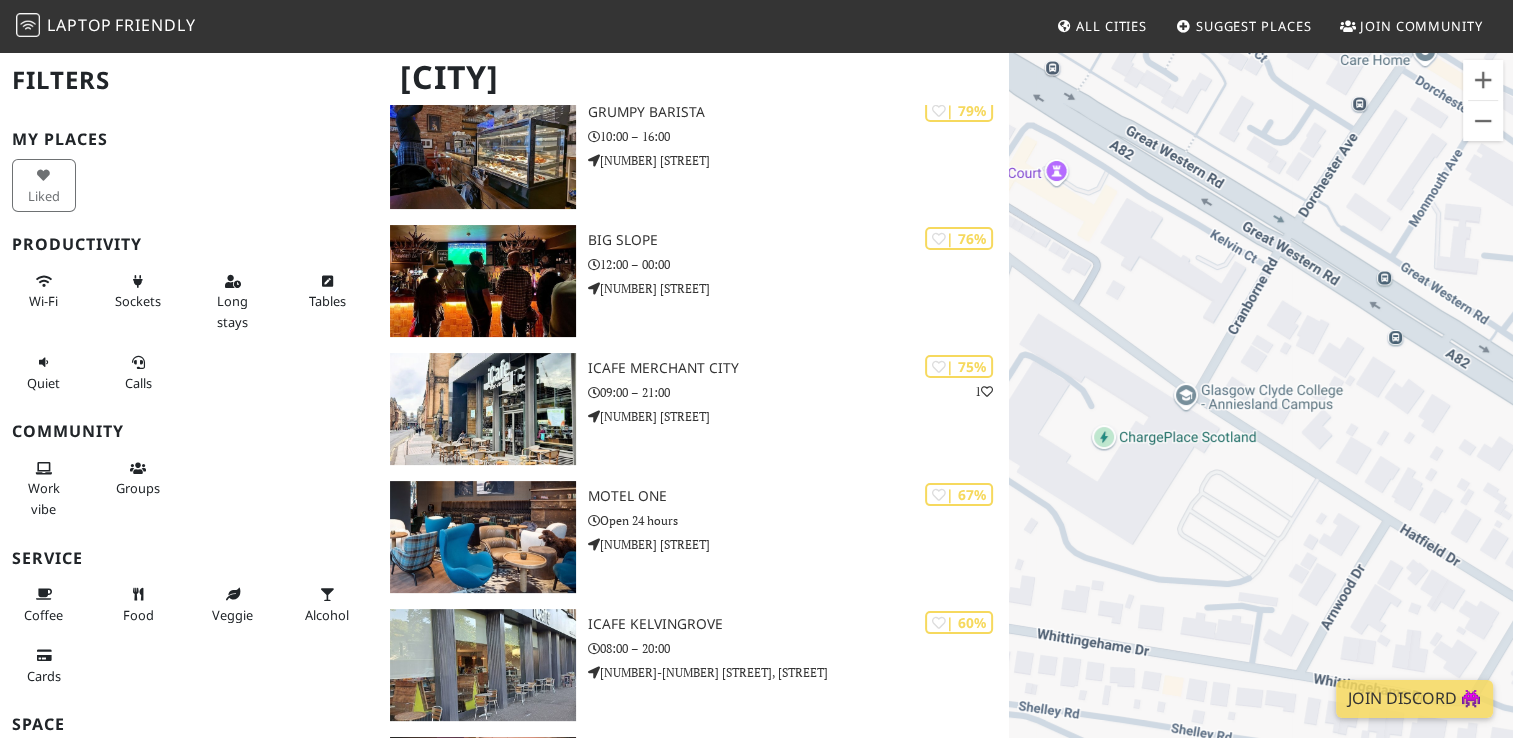 drag, startPoint x: 1176, startPoint y: 551, endPoint x: 1368, endPoint y: 364, distance: 268.01678 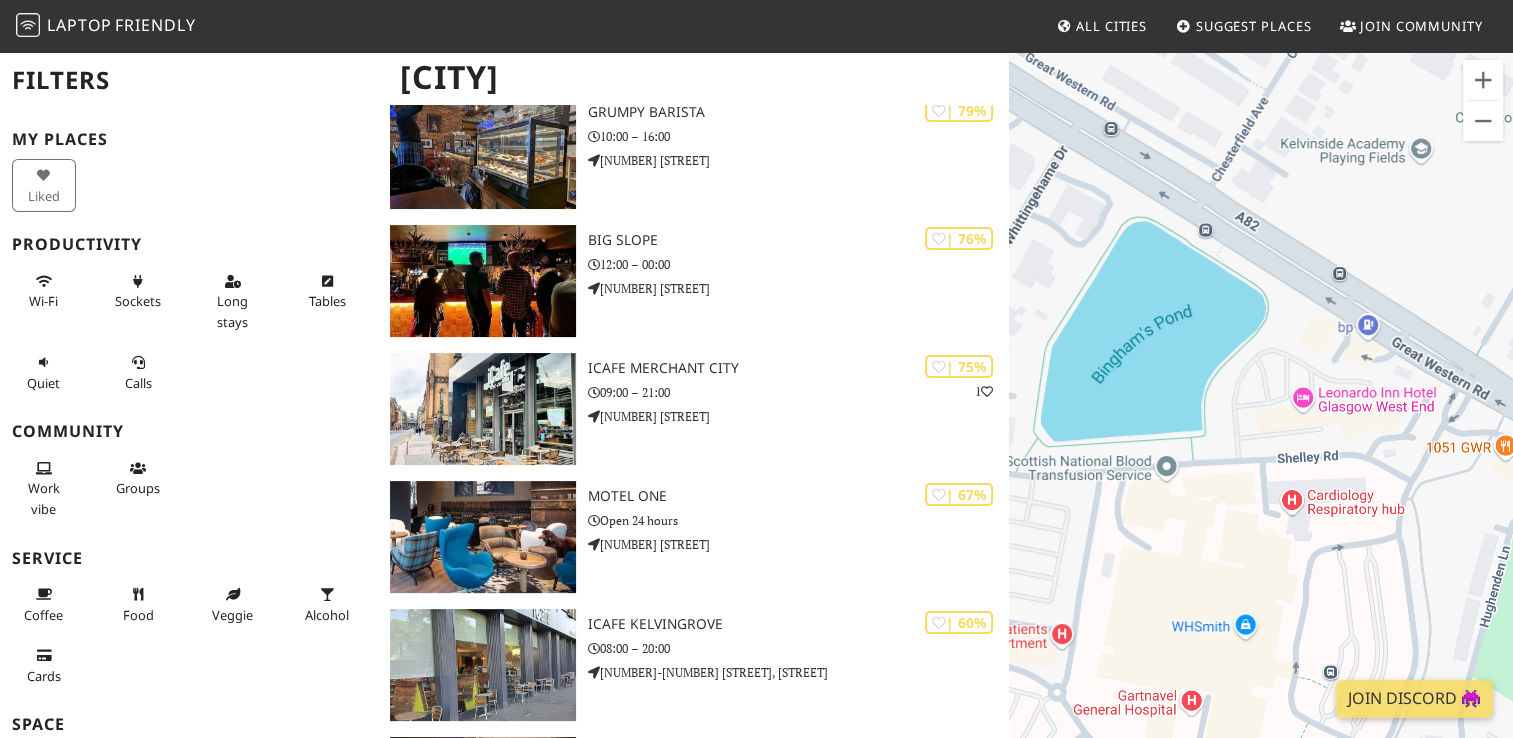 drag, startPoint x: 1456, startPoint y: 388, endPoint x: 885, endPoint y: 53, distance: 662.0166 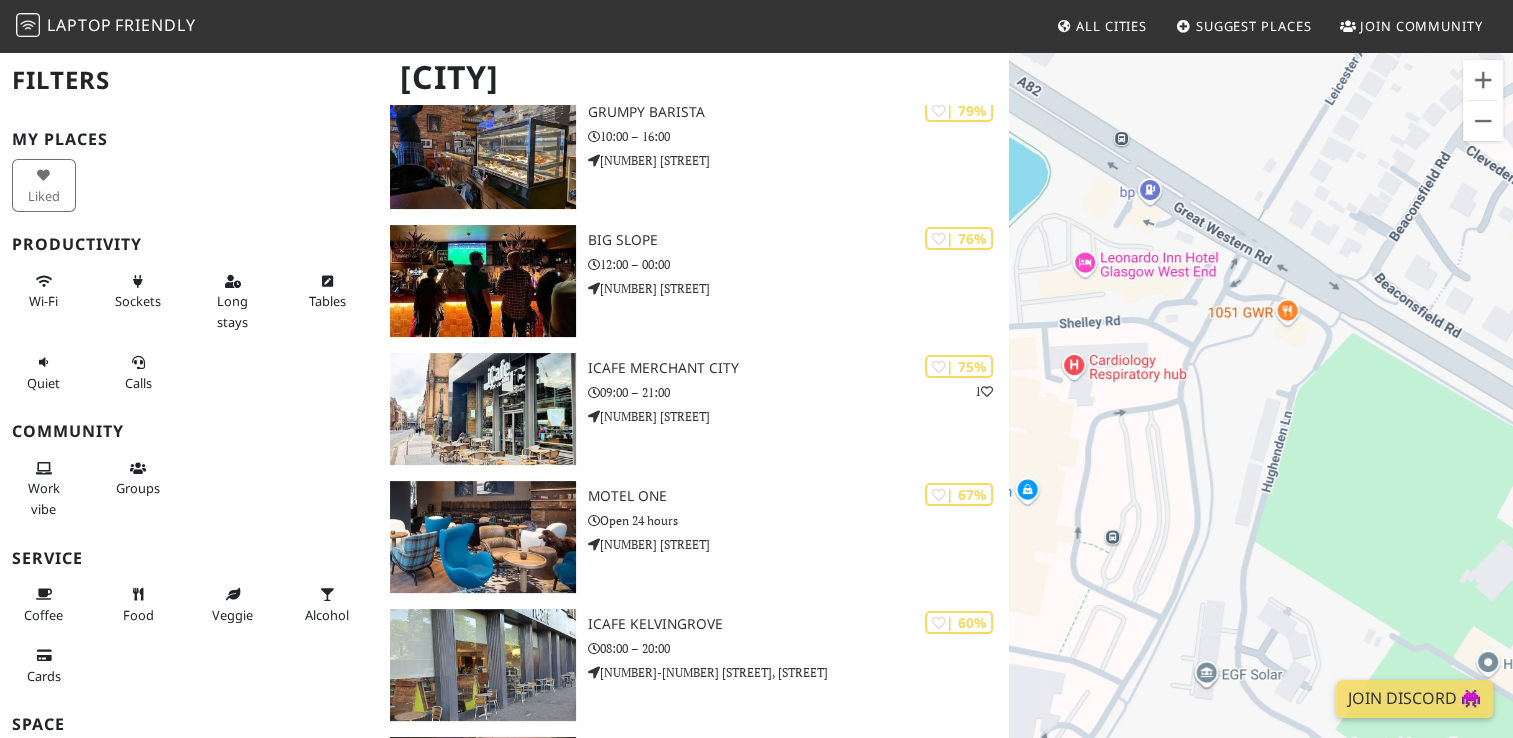 drag, startPoint x: 1403, startPoint y: 444, endPoint x: 1181, endPoint y: 309, distance: 259.82495 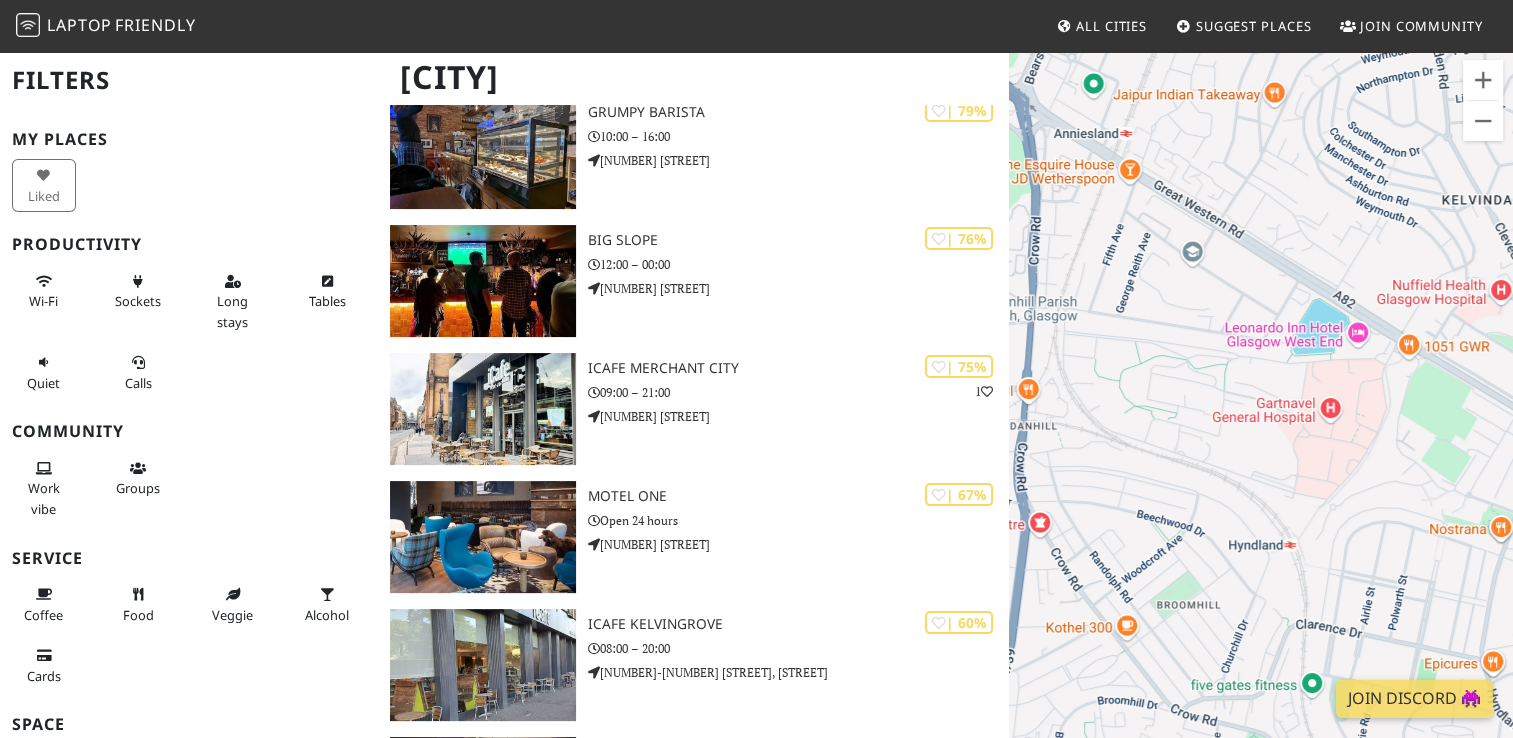 drag, startPoint x: 1234, startPoint y: 207, endPoint x: 1316, endPoint y: 222, distance: 83.360664 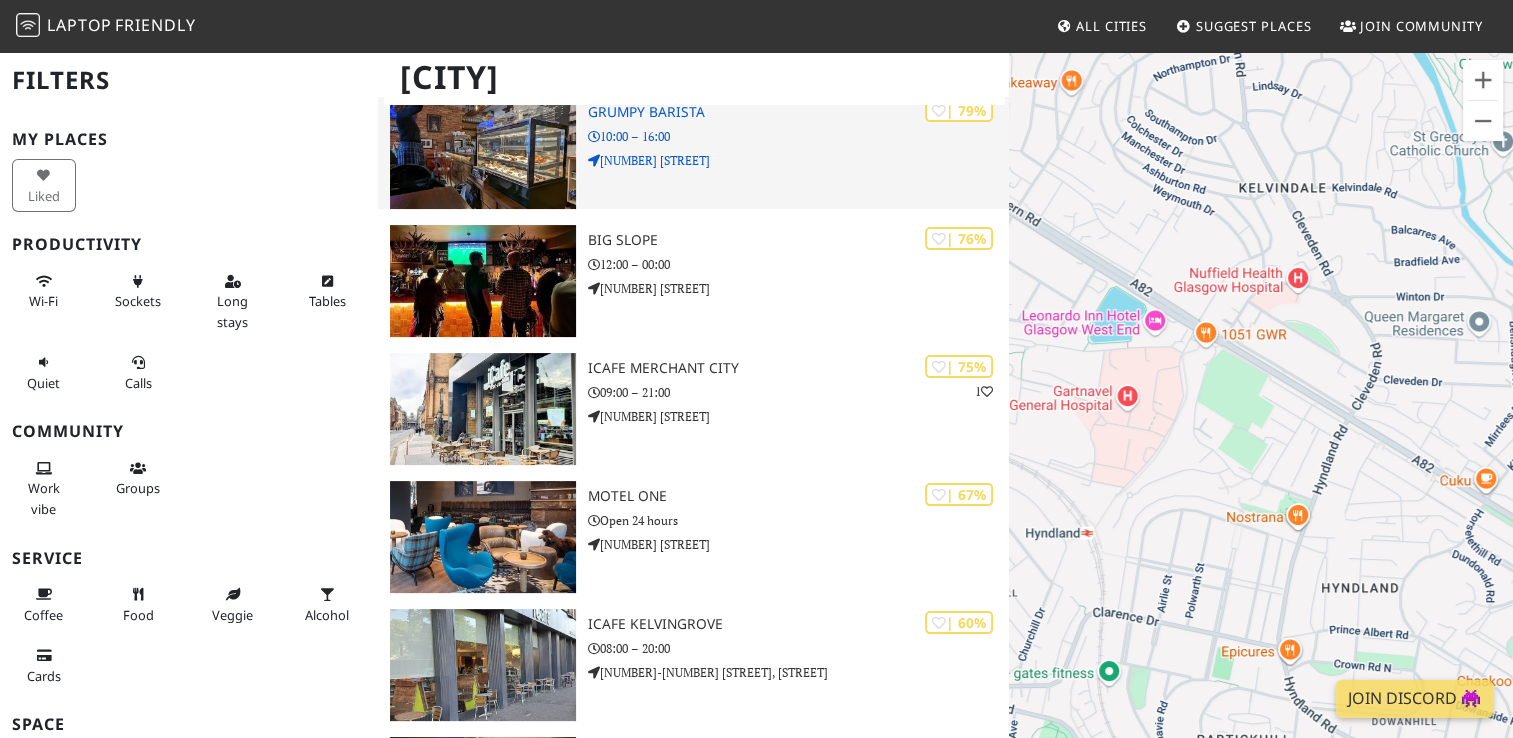 drag, startPoint x: 1080, startPoint y: 211, endPoint x: 857, endPoint y: 194, distance: 223.64705 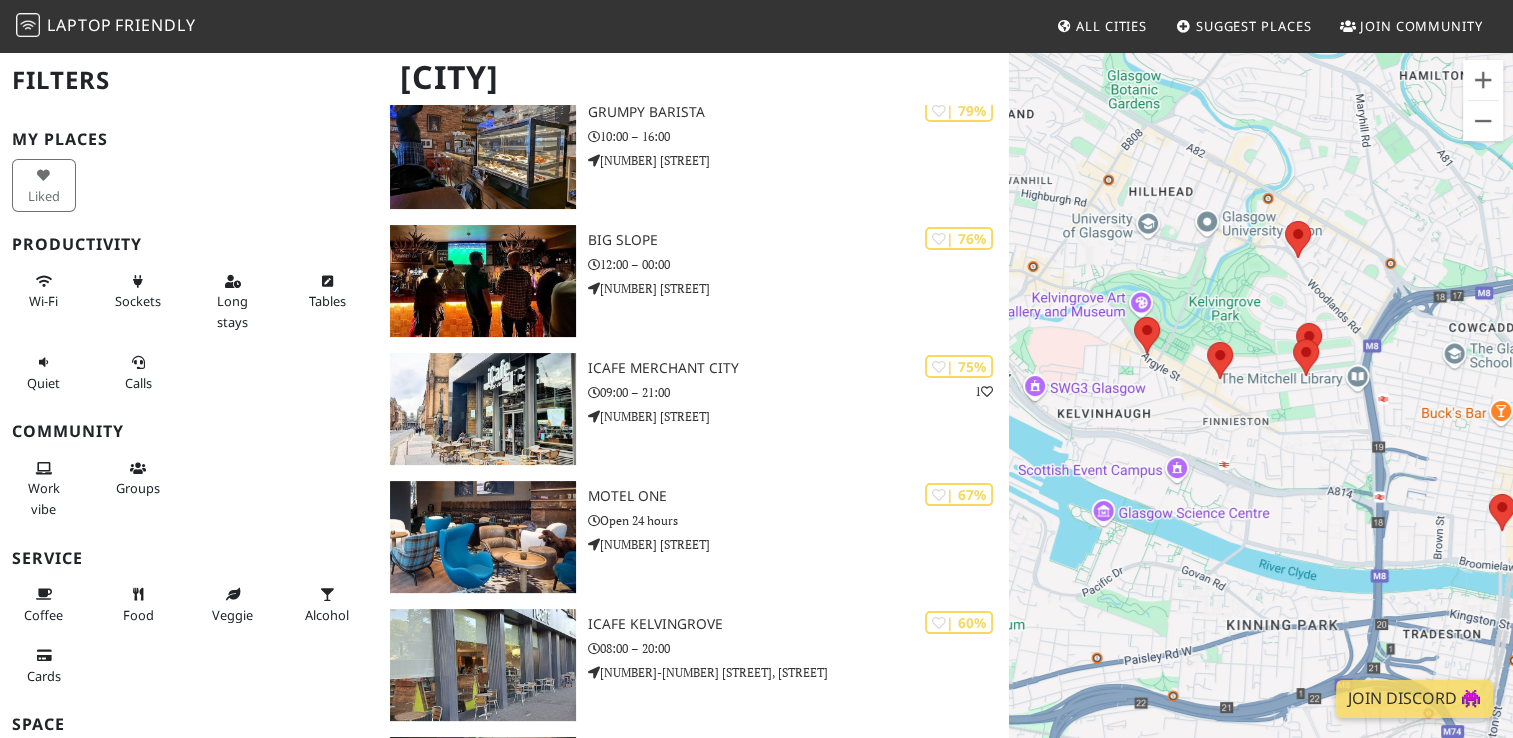drag, startPoint x: 1378, startPoint y: 406, endPoint x: 1182, endPoint y: 242, distance: 255.56212 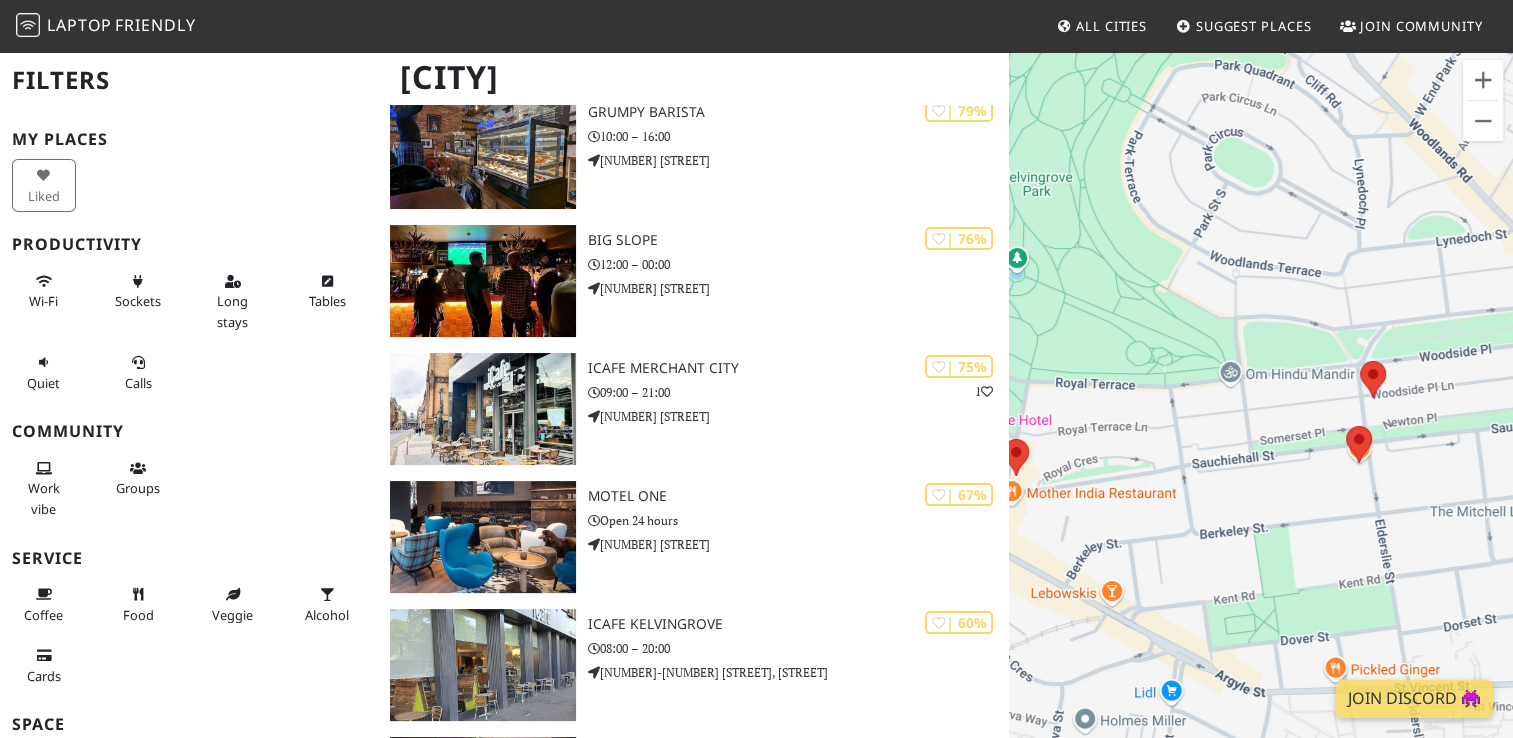 drag, startPoint x: 1284, startPoint y: 434, endPoint x: 1214, endPoint y: 305, distance: 146.76852 